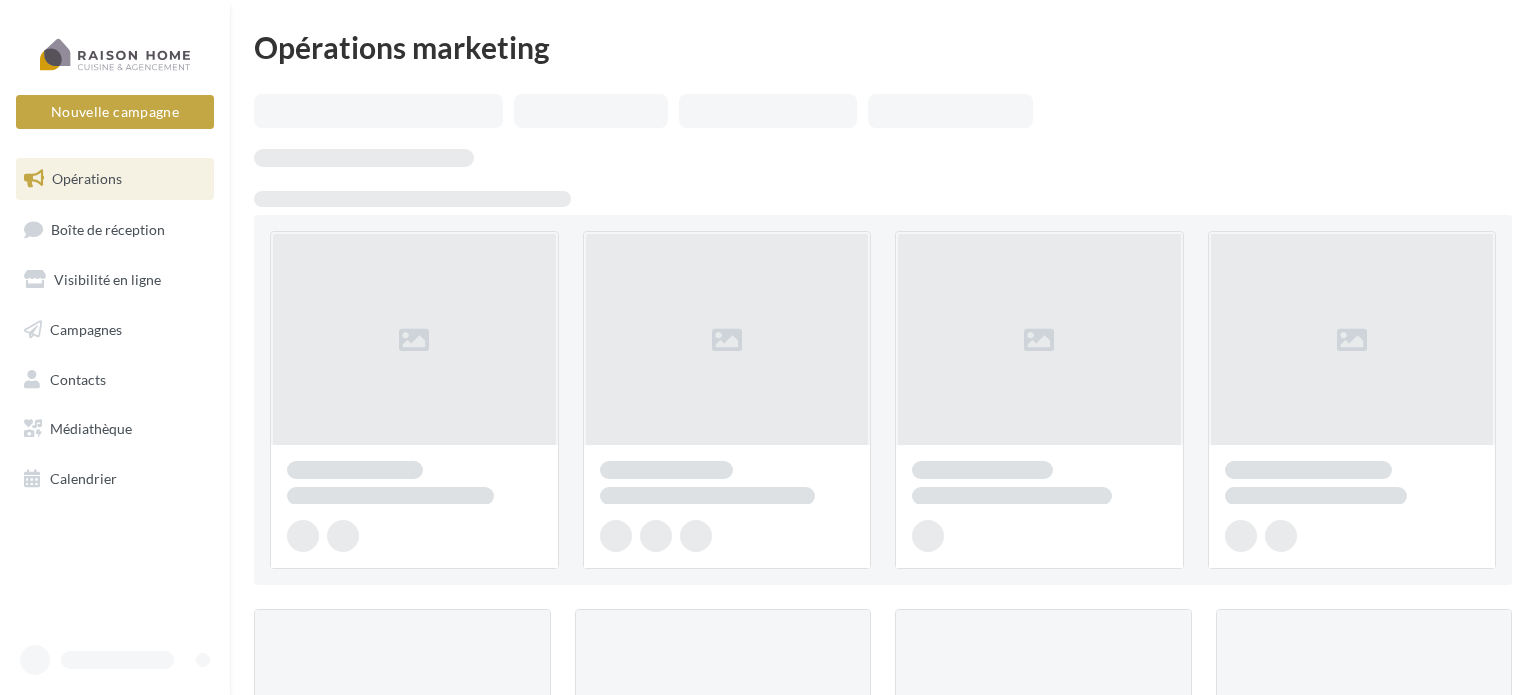 scroll, scrollTop: 0, scrollLeft: 0, axis: both 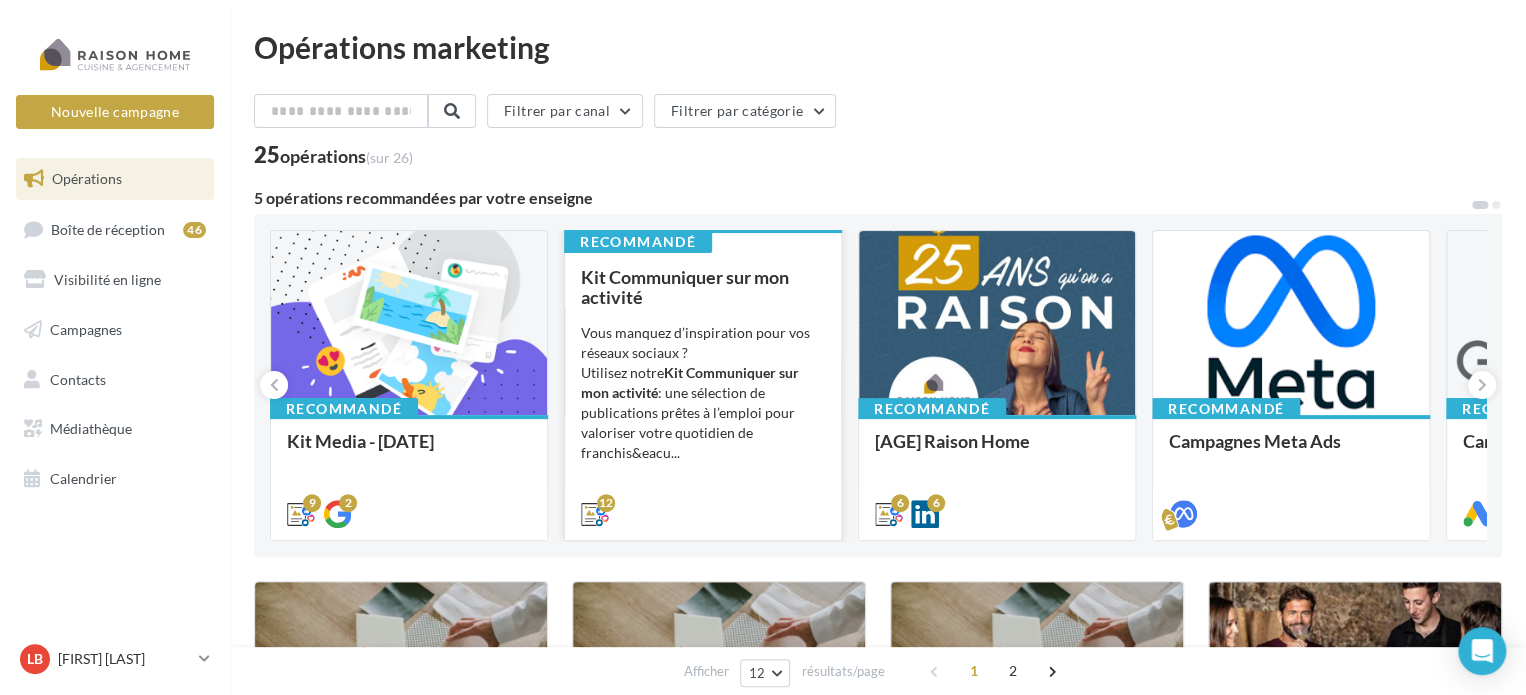 click on "Kit Communiquer sur mon activité        Vous manquez d’inspiration pour vos réseaux sociaux ?
Utilisez notre  Kit Communiquer sur mon activité  : une sélection de publications prêtes à l’emploi pour valoriser votre quotidien de franchis..." at bounding box center (409, 476) 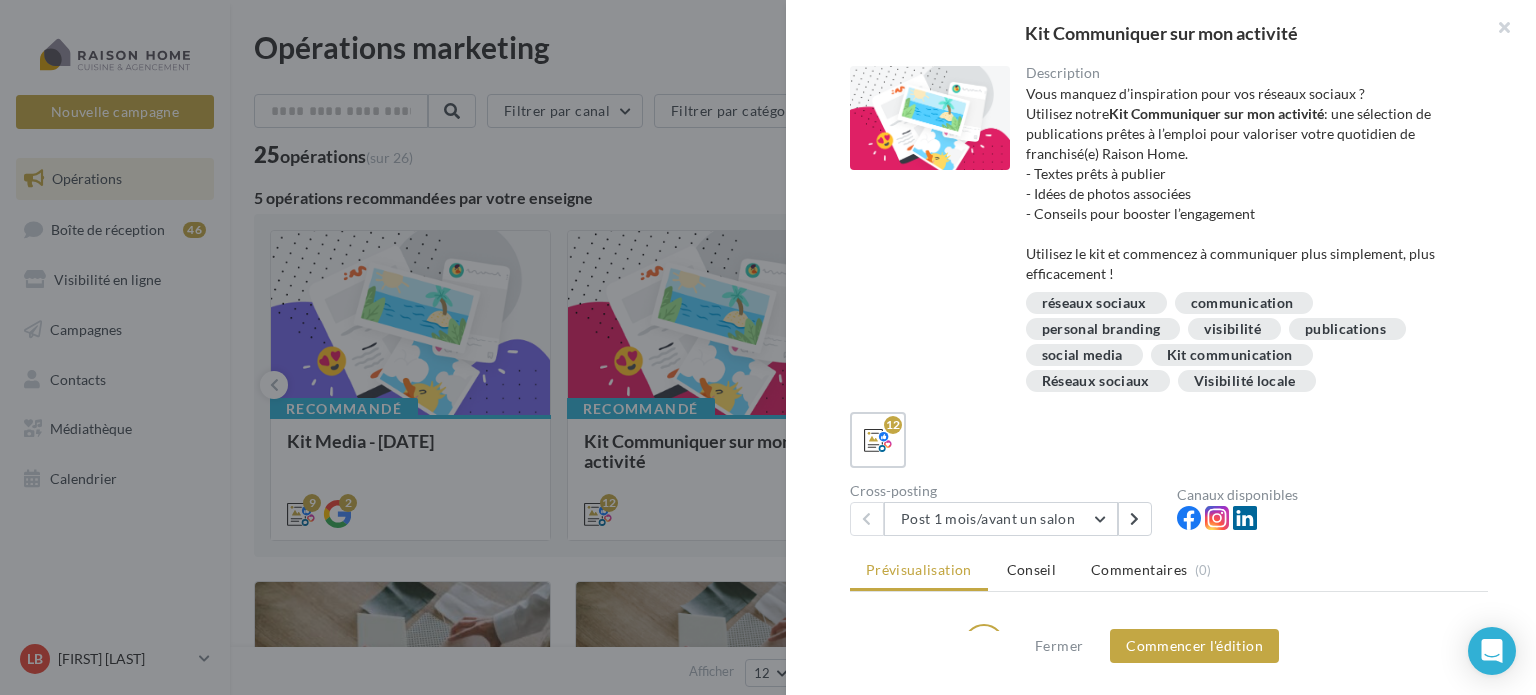 scroll, scrollTop: 200, scrollLeft: 0, axis: vertical 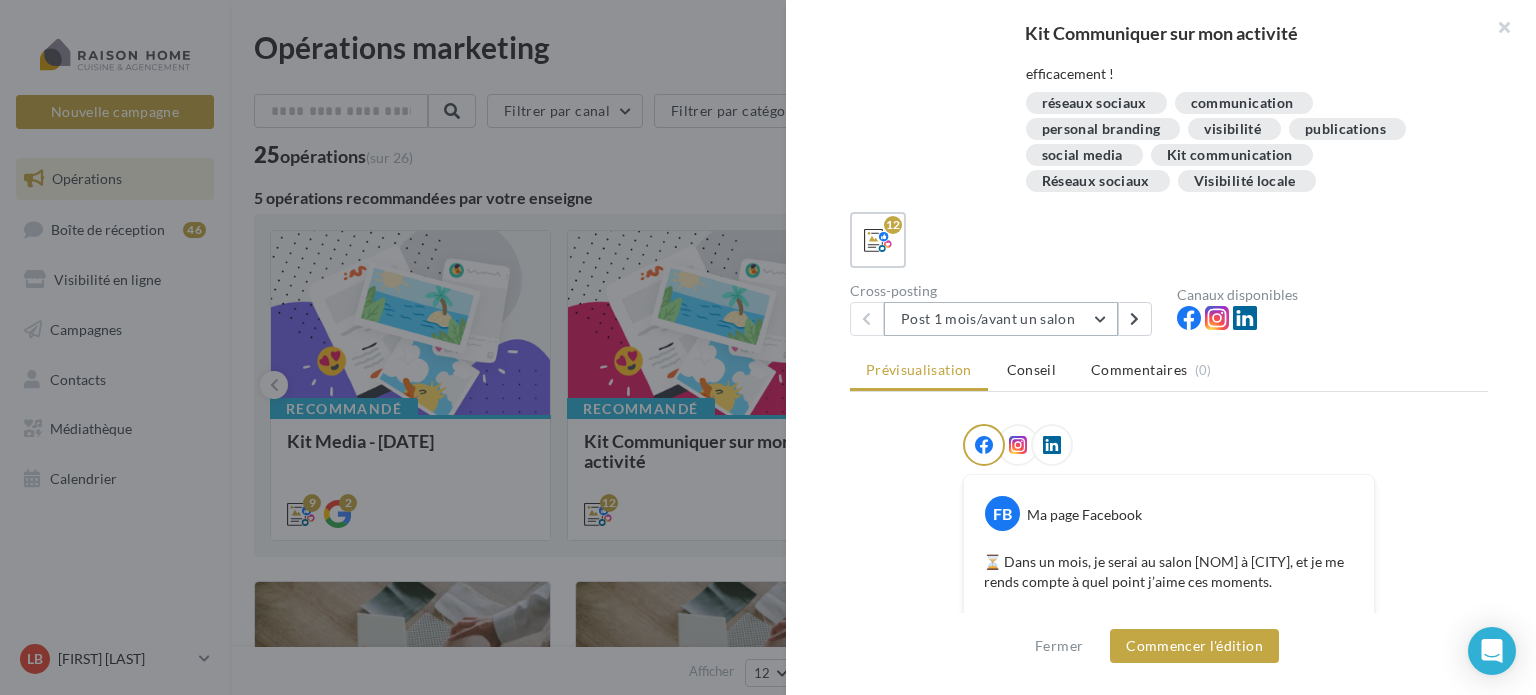 click on "Post 1 mois/avant un salon" at bounding box center (1001, 319) 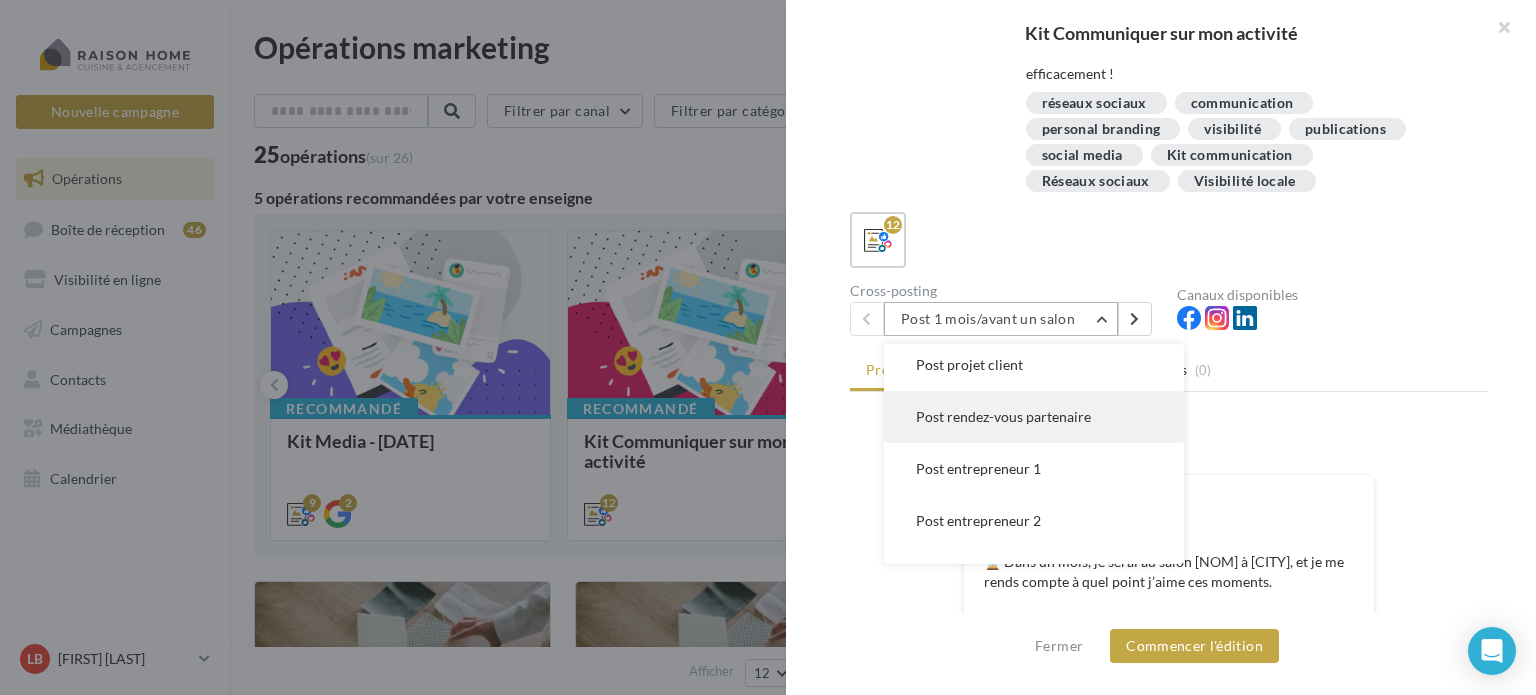 scroll, scrollTop: 300, scrollLeft: 0, axis: vertical 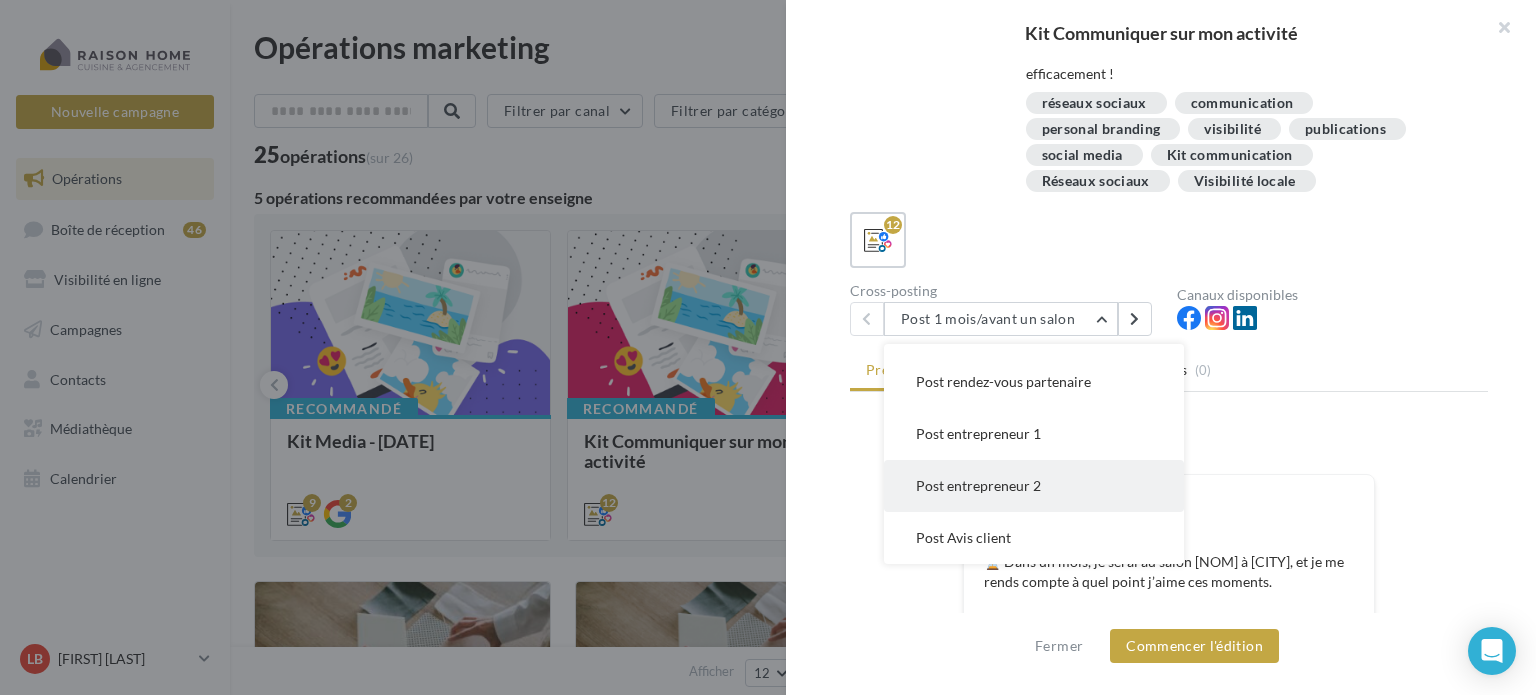 click on "Post entrepreneur 2" at bounding box center (998, 69) 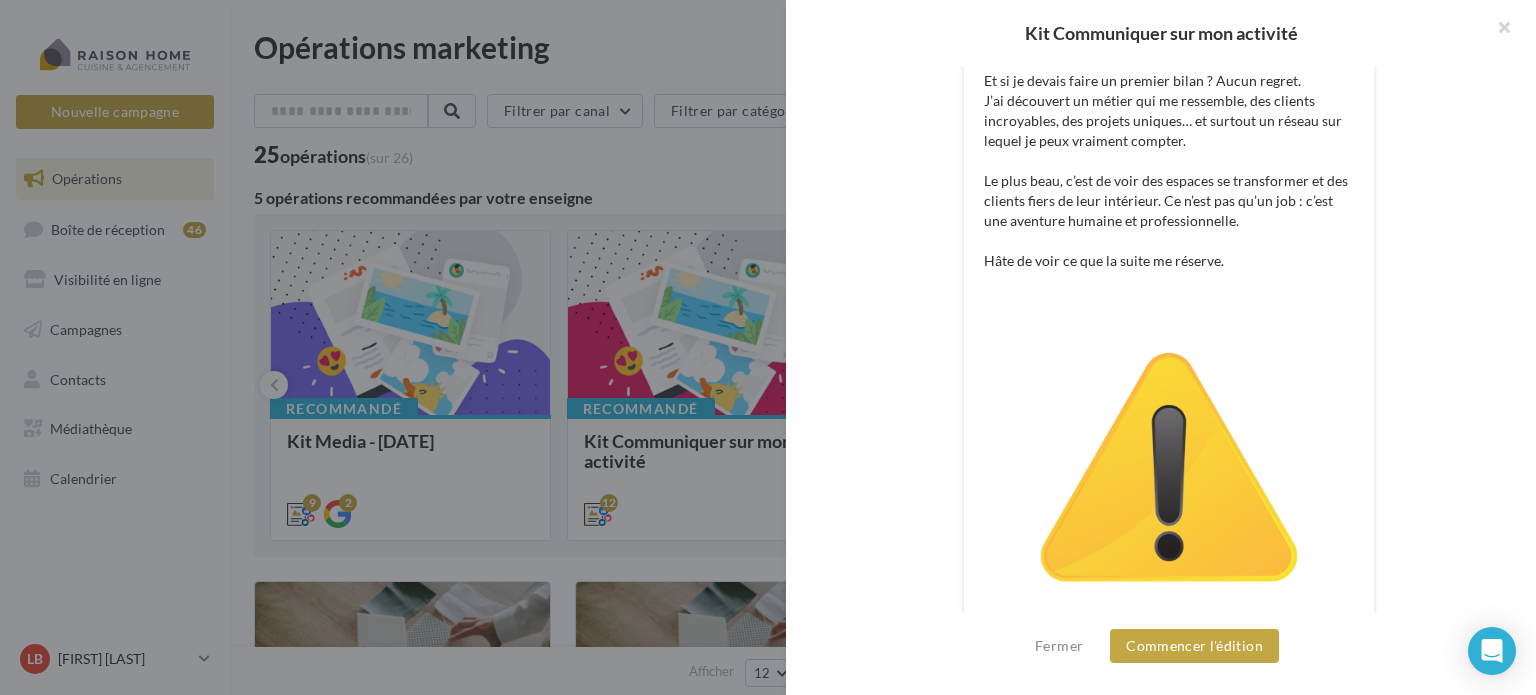 scroll, scrollTop: 341, scrollLeft: 0, axis: vertical 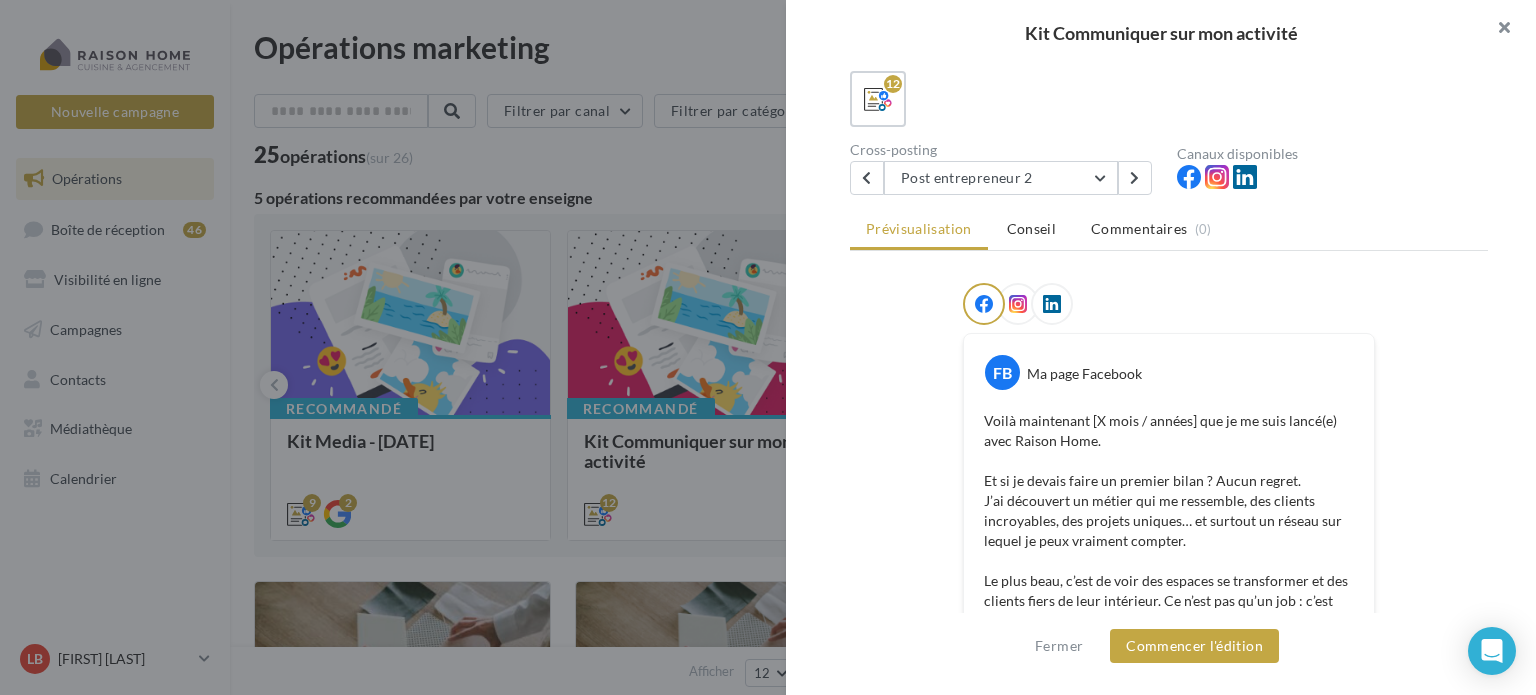 click at bounding box center (1496, 30) 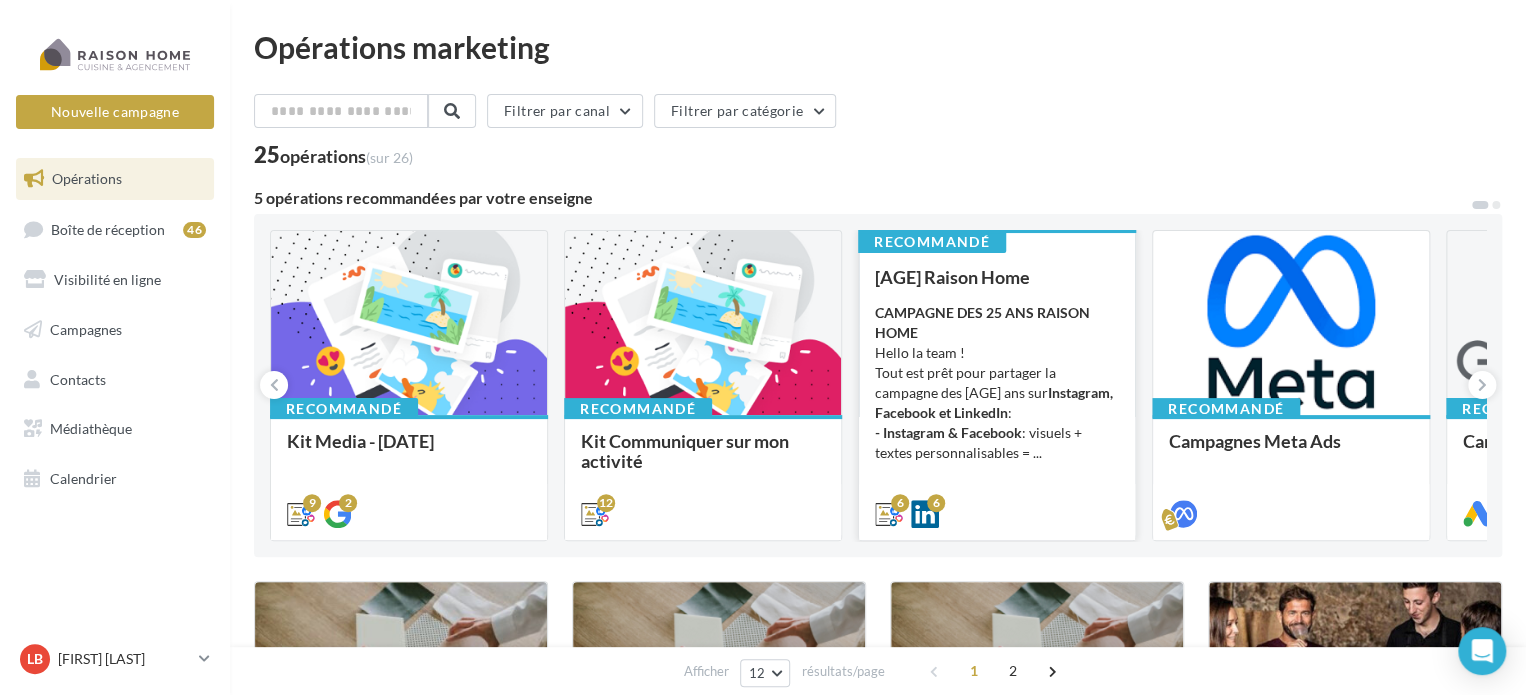 click on "CAMPAGNE DES [YEAR] ANS [BRAND]
Hello la team !
Tout est prêt pour partager la campagne des [YEAR] ans sur  Instagram, Facebook et LinkedIn  :
- Instagram & Facebook  : visuels + textes personnalisables = ..." at bounding box center [0, 0] 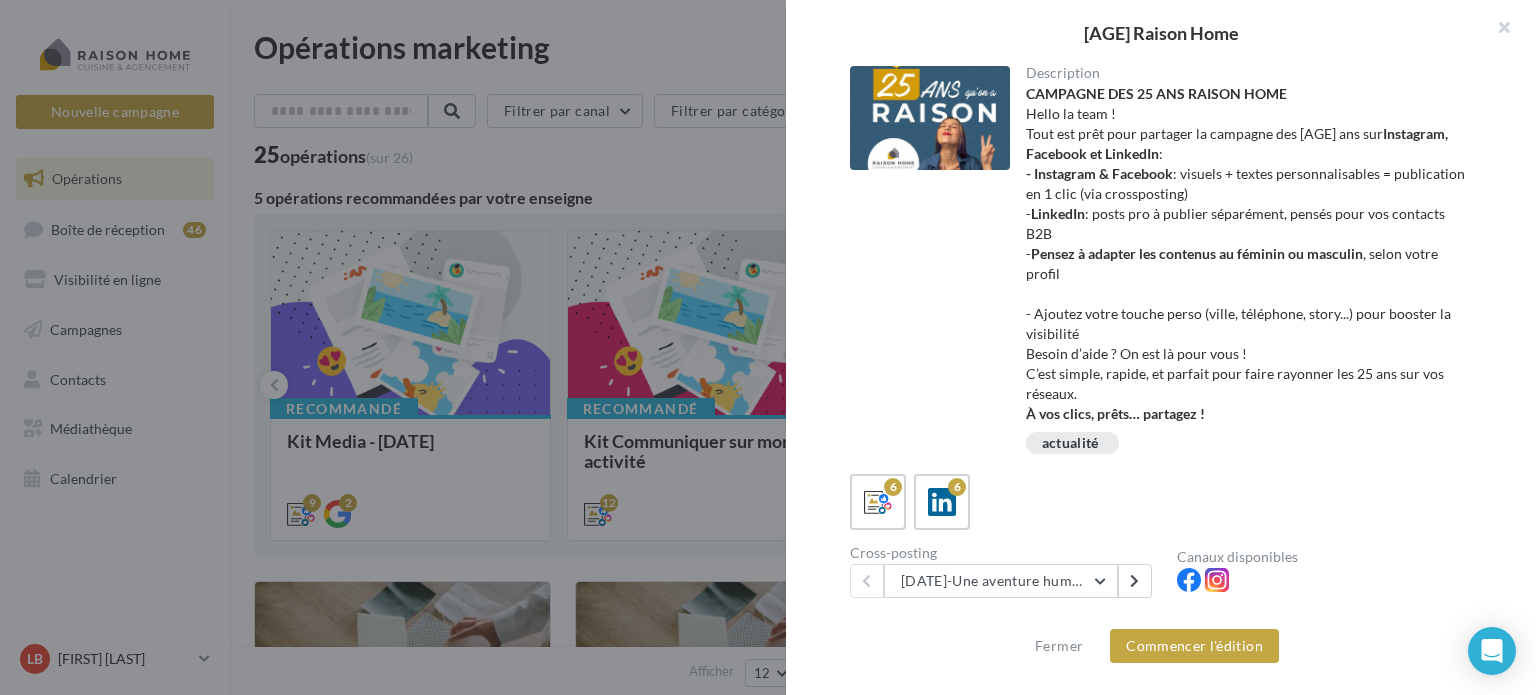 scroll, scrollTop: 200, scrollLeft: 0, axis: vertical 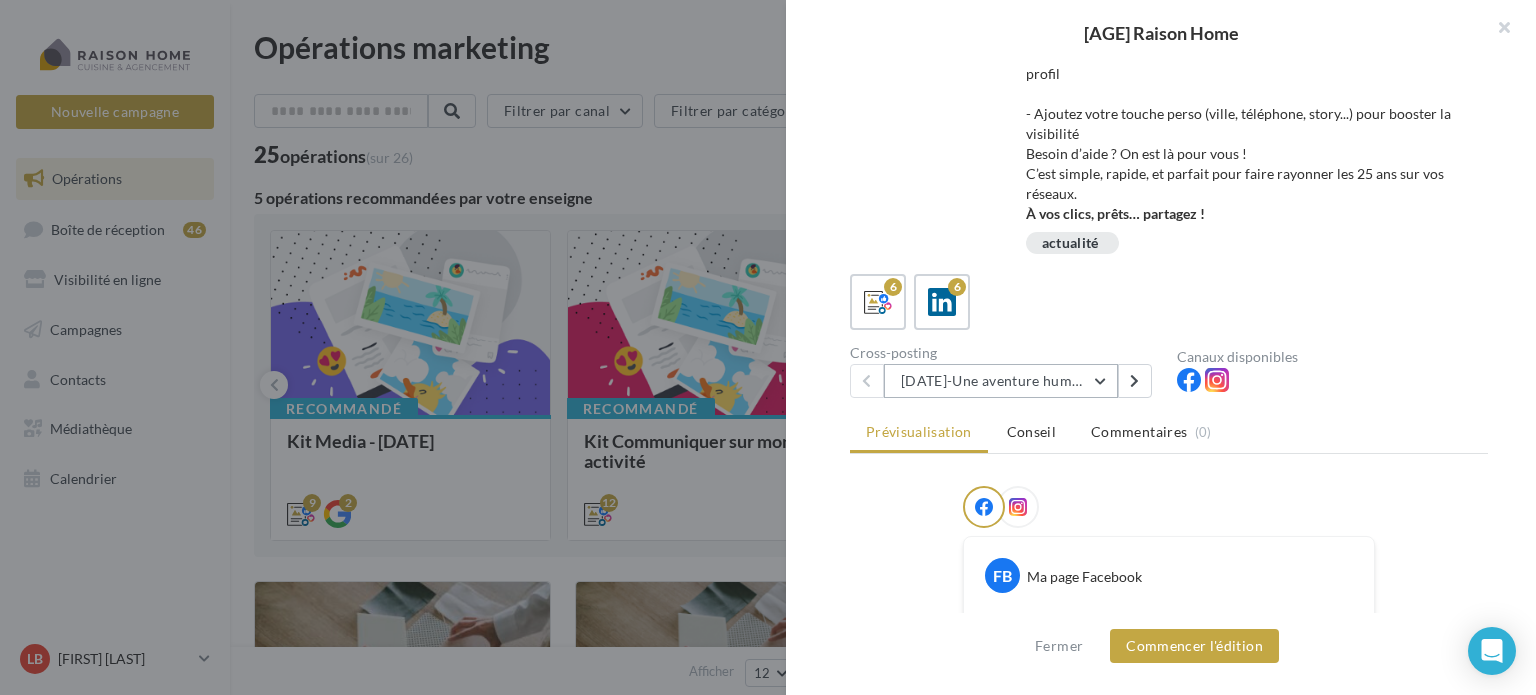 click on "[MONTH]-Une aventure humaine depuis [YEAR] ans" at bounding box center [1001, 381] 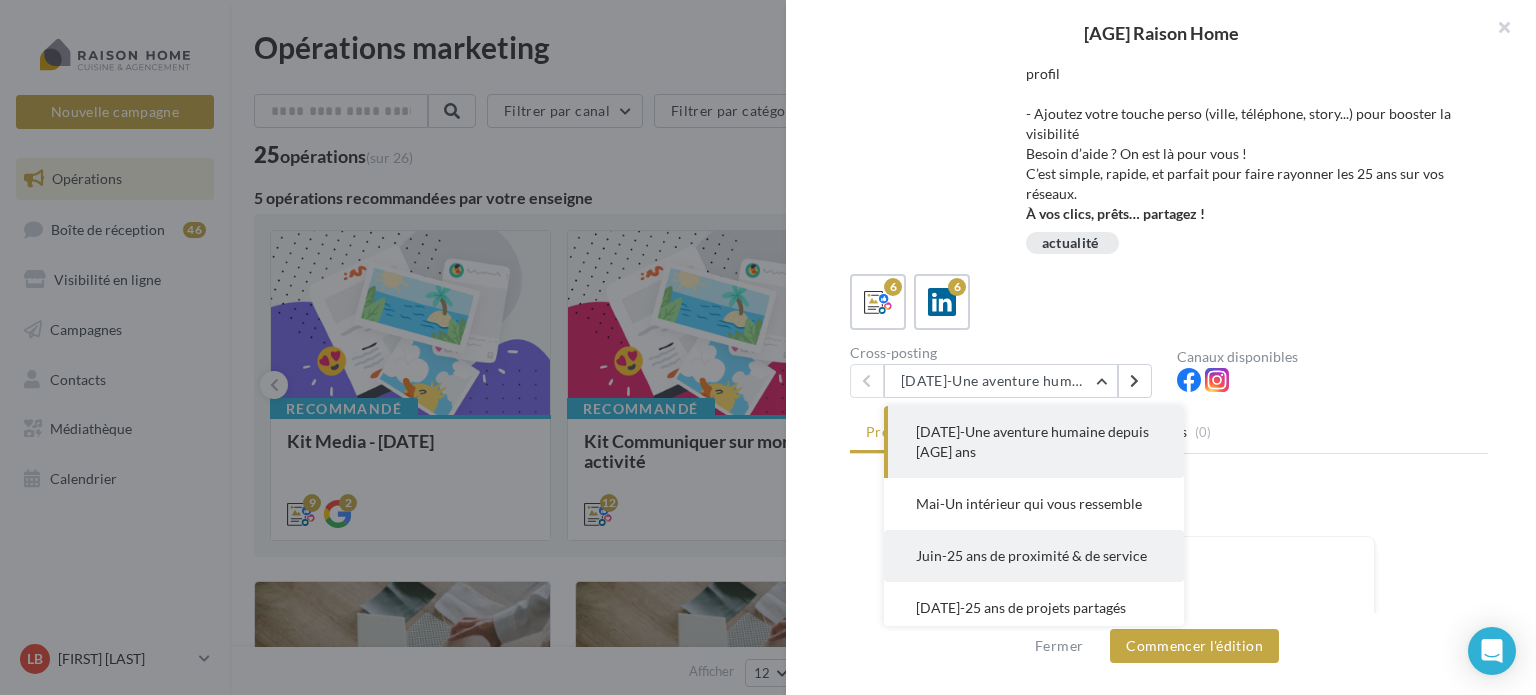 click on "[MONTH]-25 ans de proximité & de service" at bounding box center (1019, 441) 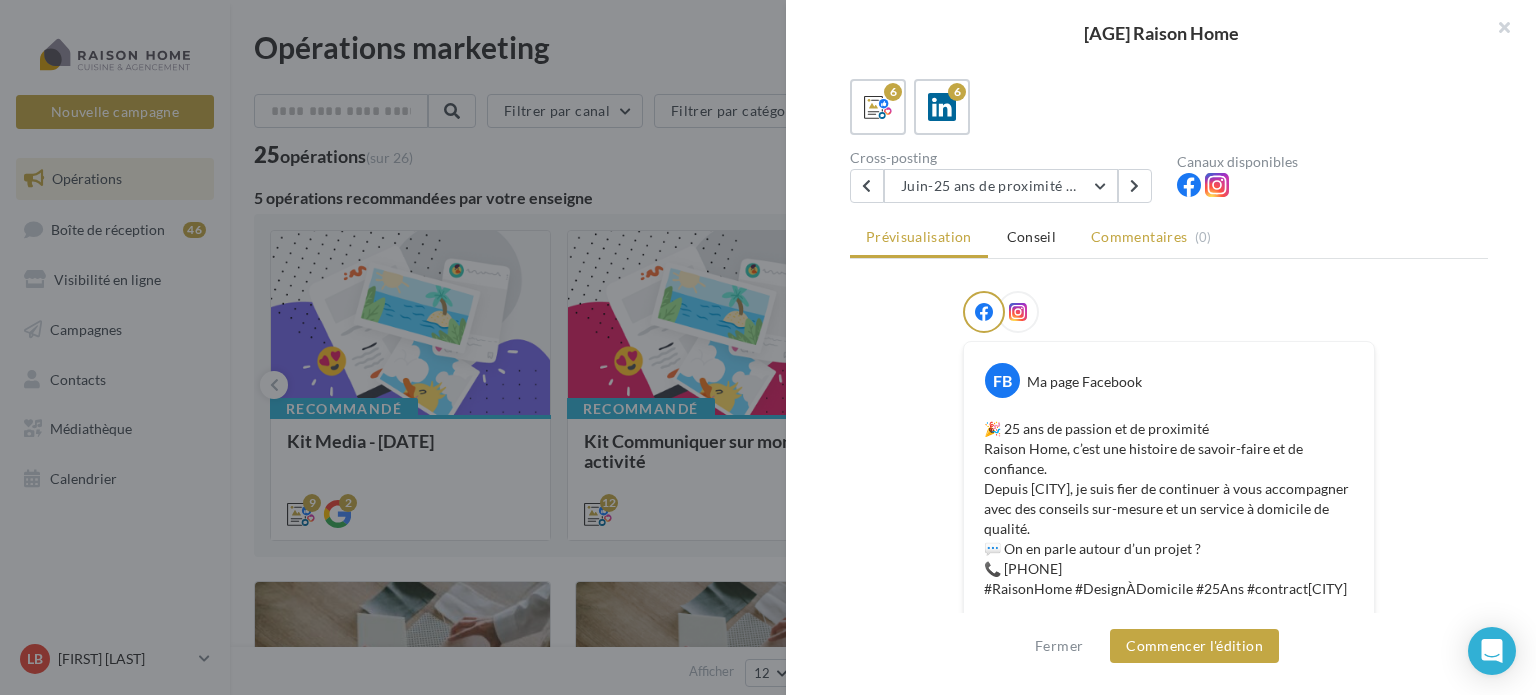 scroll, scrollTop: 382, scrollLeft: 0, axis: vertical 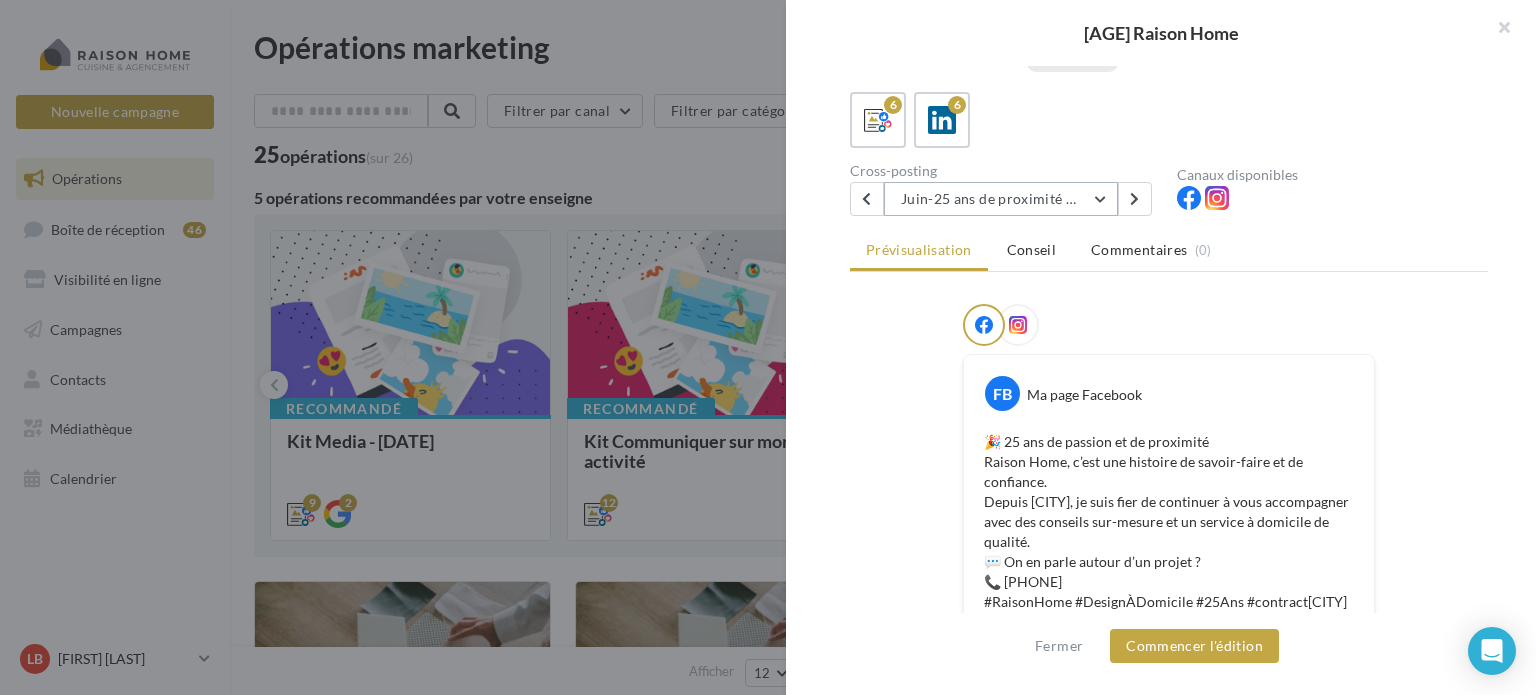 click on "[MONTH]-25 ans de proximité & de service" at bounding box center [1001, 199] 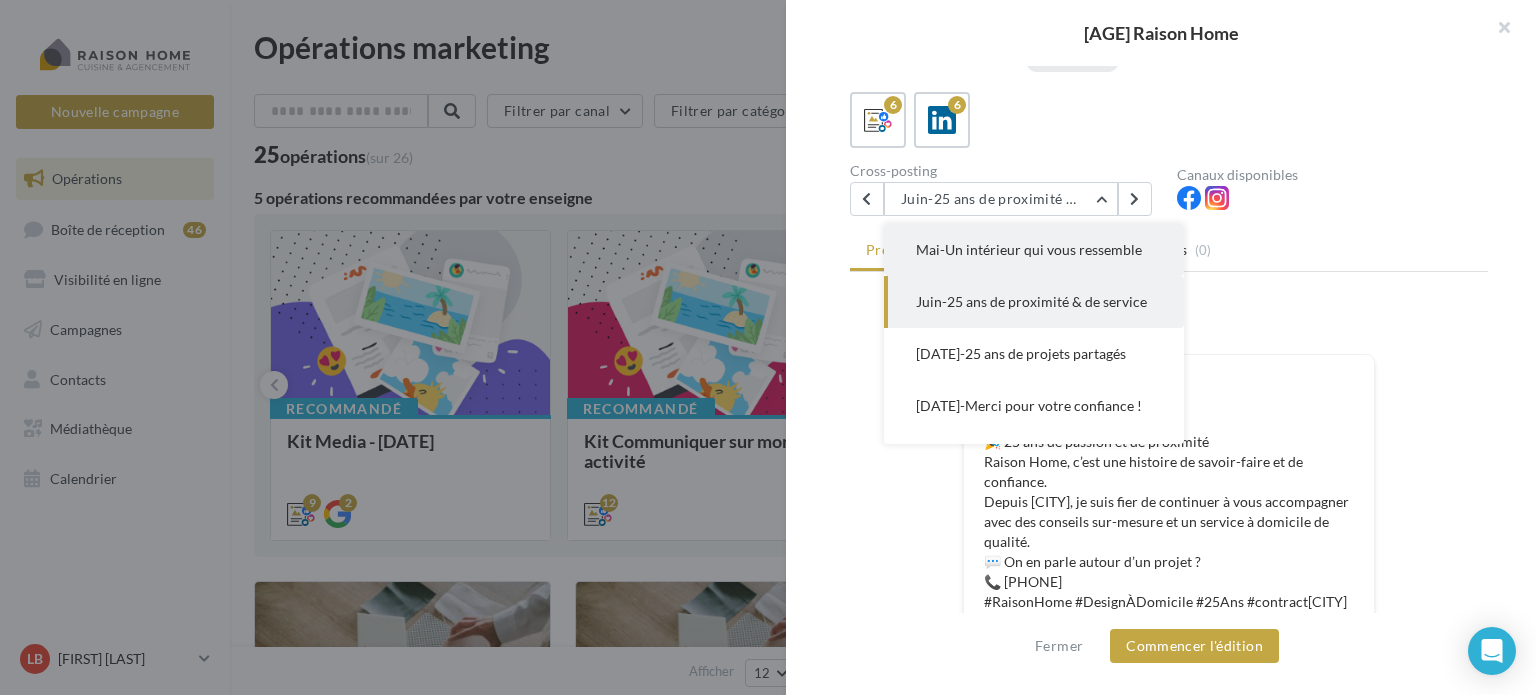 click on "[MONTH]-Un intérieur qui vous ressemble" at bounding box center [1019, 187] 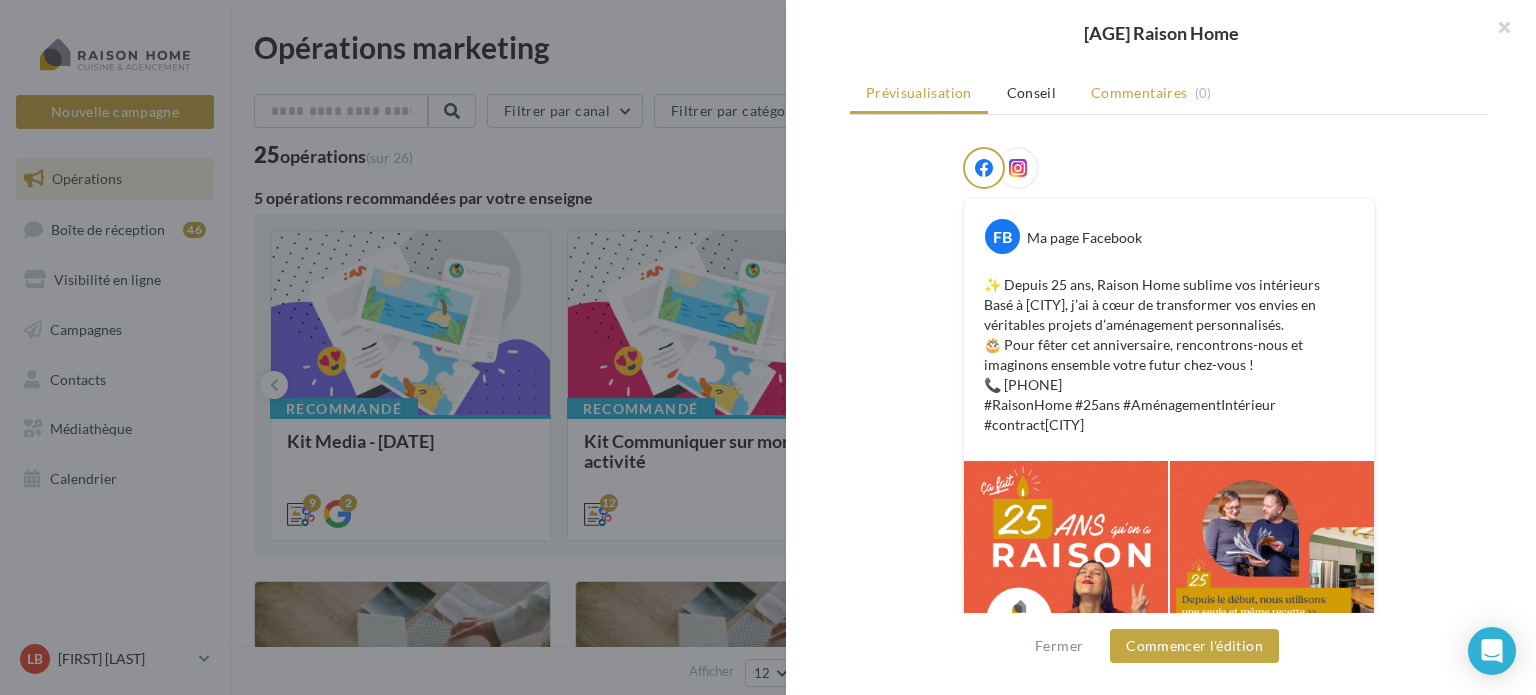 scroll, scrollTop: 405, scrollLeft: 0, axis: vertical 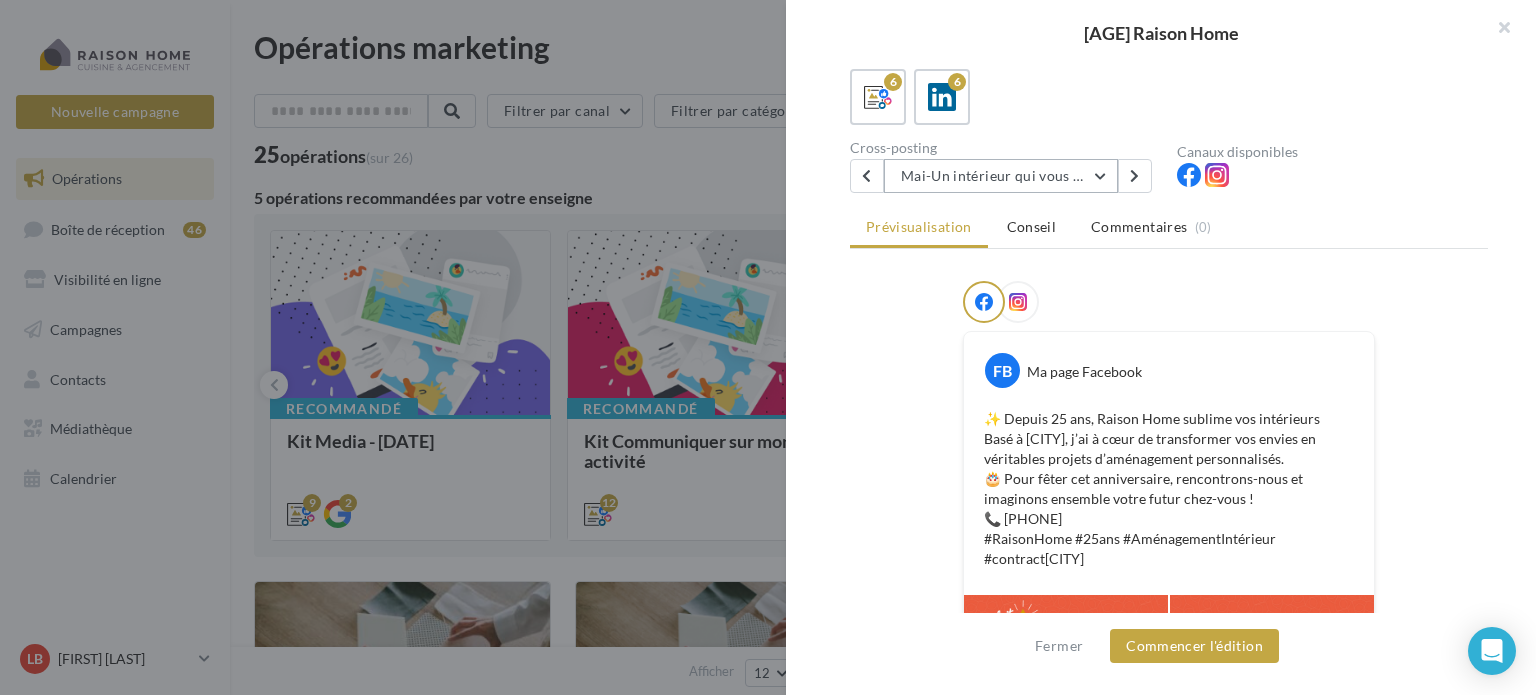 click on "[MONTH]-Un intérieur qui vous ressemble" at bounding box center [1001, 176] 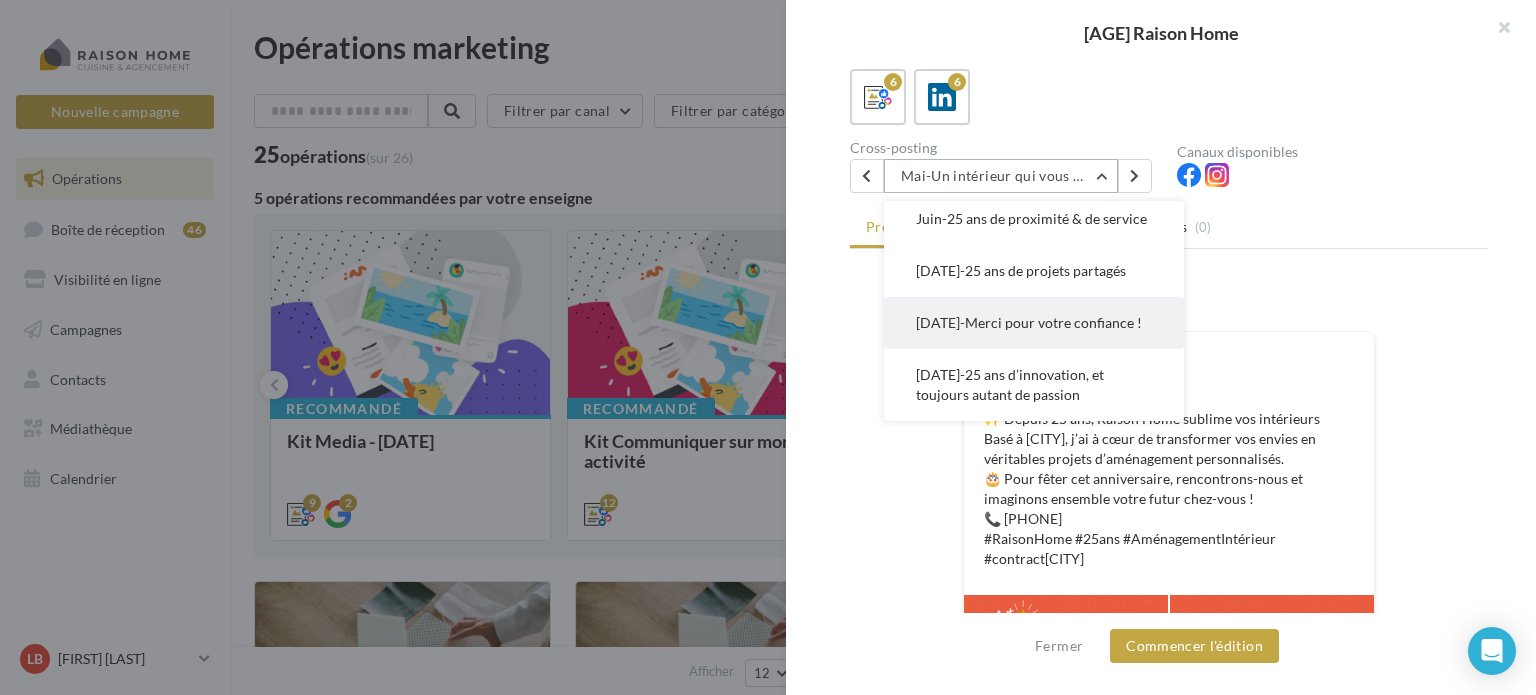 scroll, scrollTop: 152, scrollLeft: 0, axis: vertical 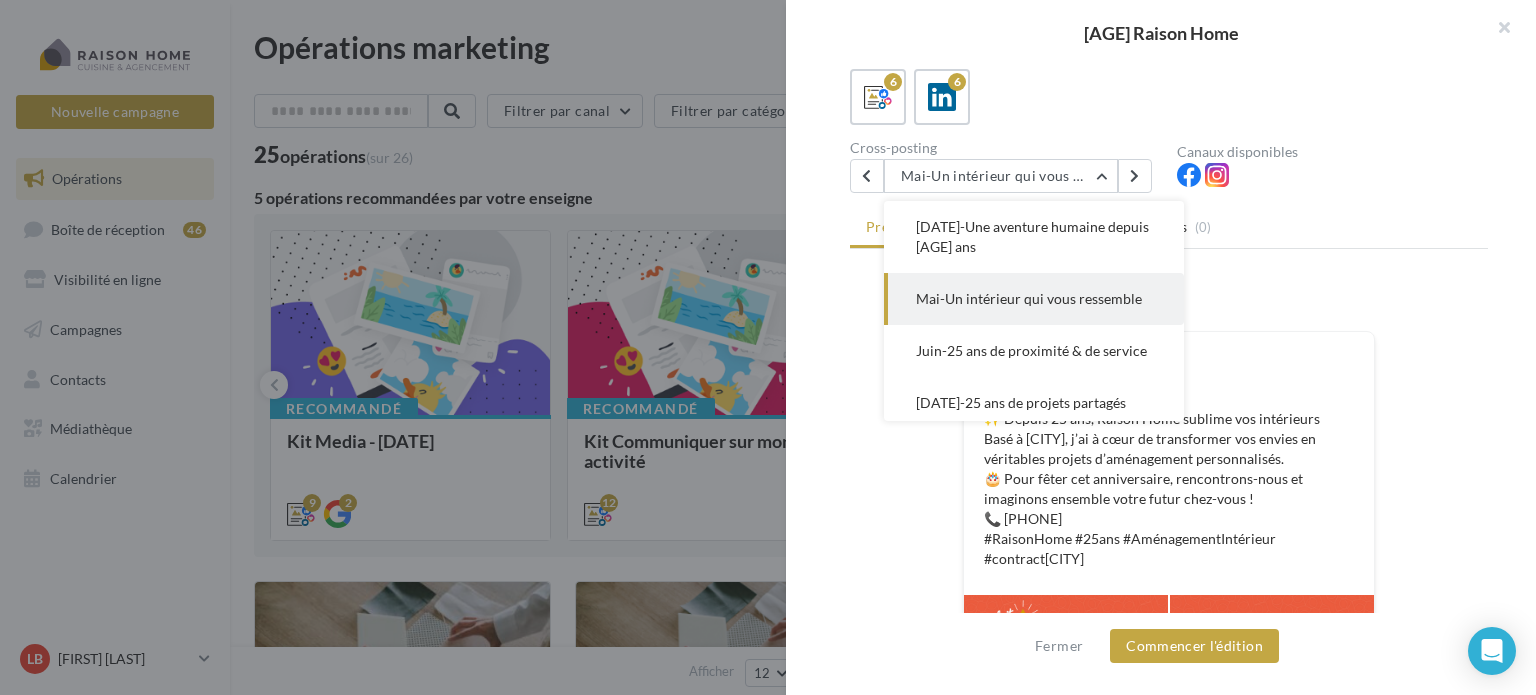 click at bounding box center [768, 347] 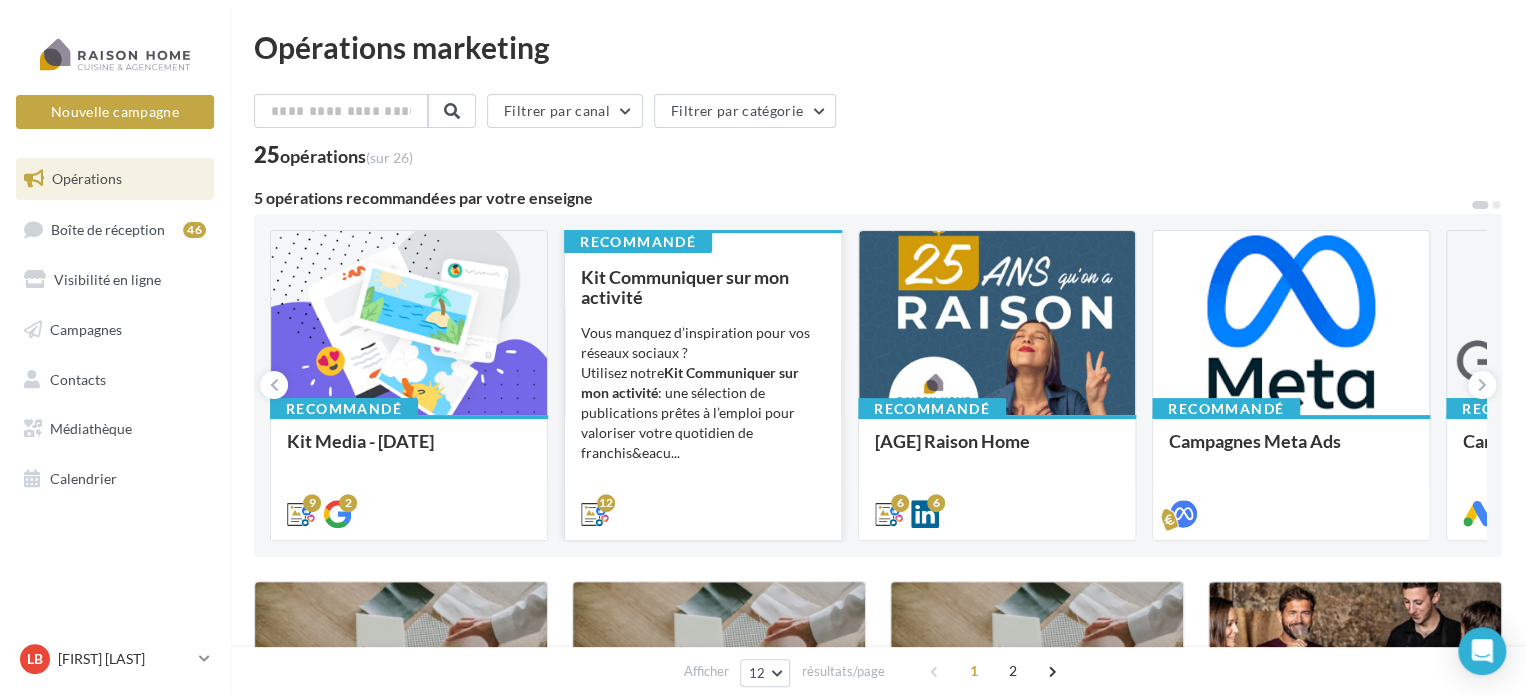 click on "Kit Communiquer sur mon activité" at bounding box center (690, 382) 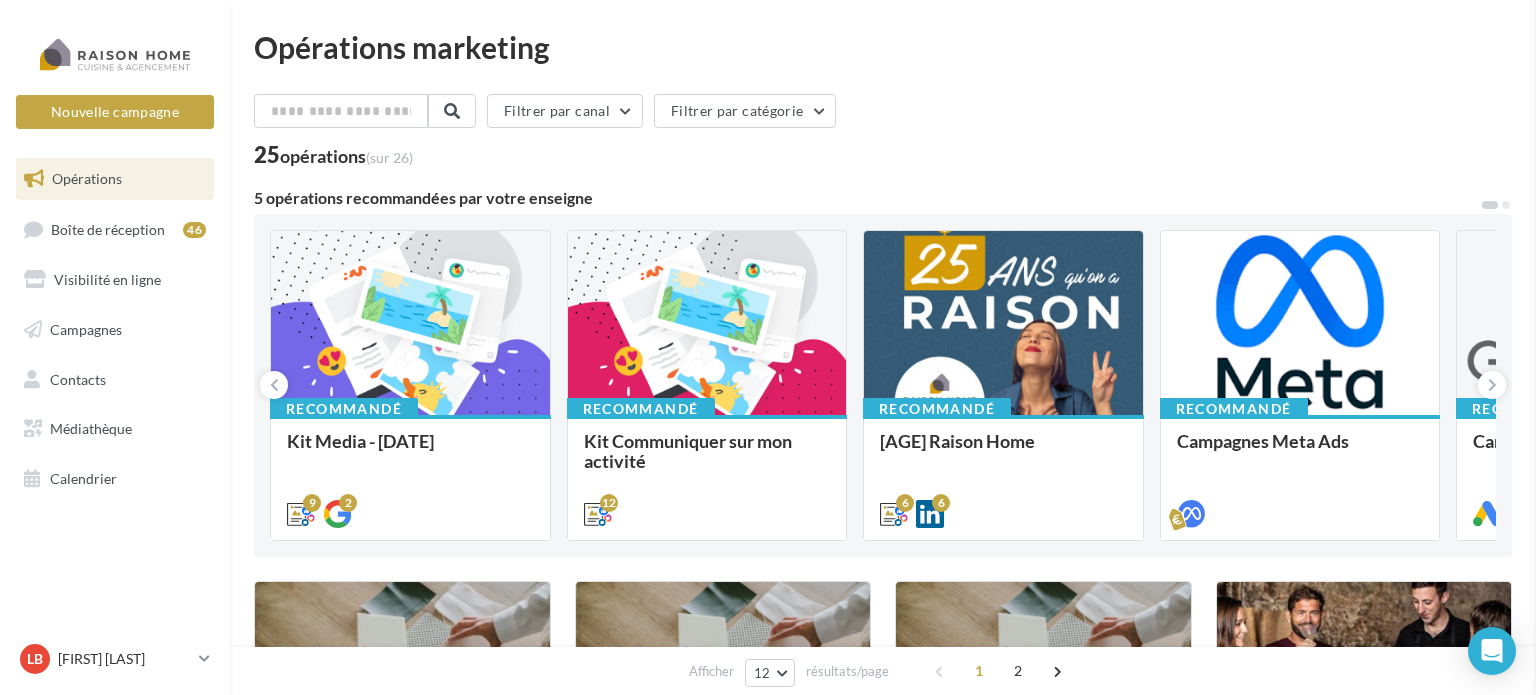 click at bounding box center (2304, 347) 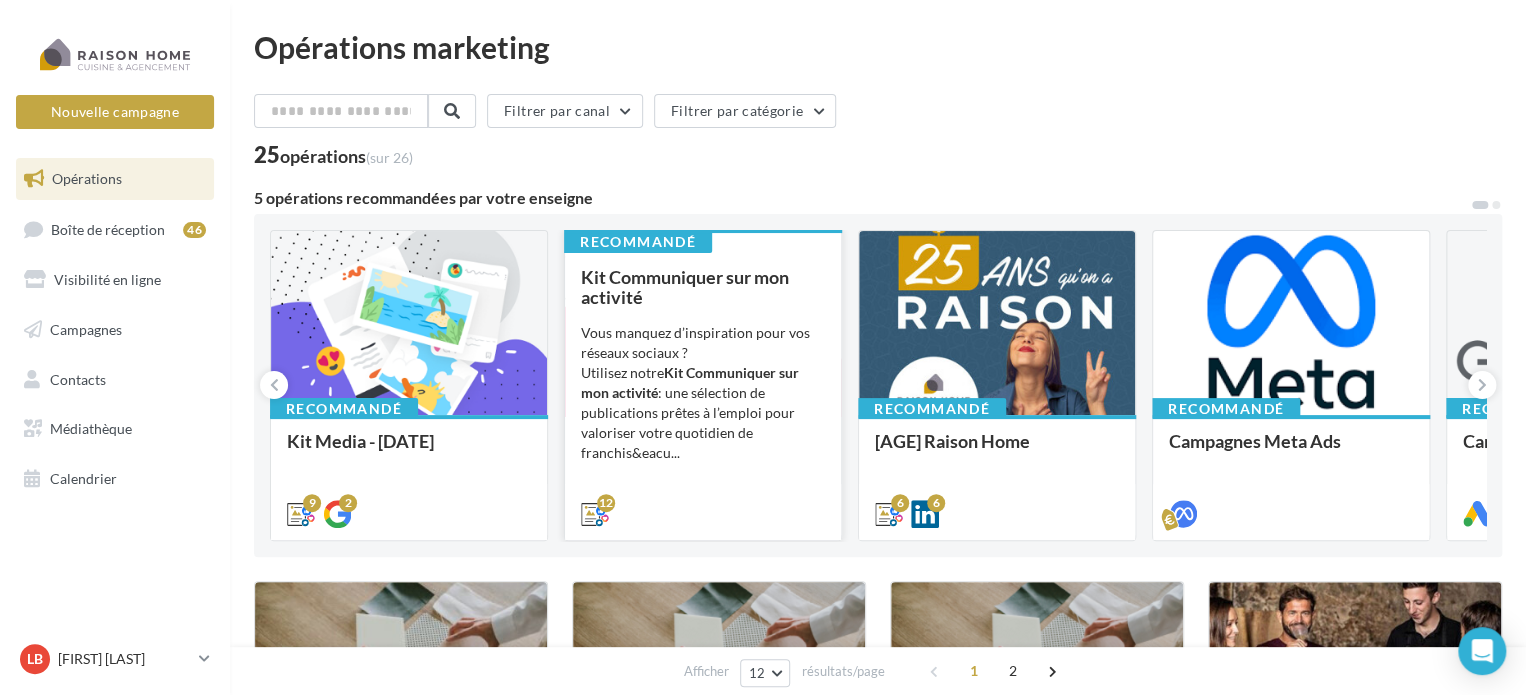 click on "Vous manquez d’inspiration pour vos réseaux sociaux ?
Utilisez notre  Kit Communiquer sur mon activité  : une sélection de publications prêtes à l’emploi pour valoriser votre quotidien de franchis..." at bounding box center (0, 0) 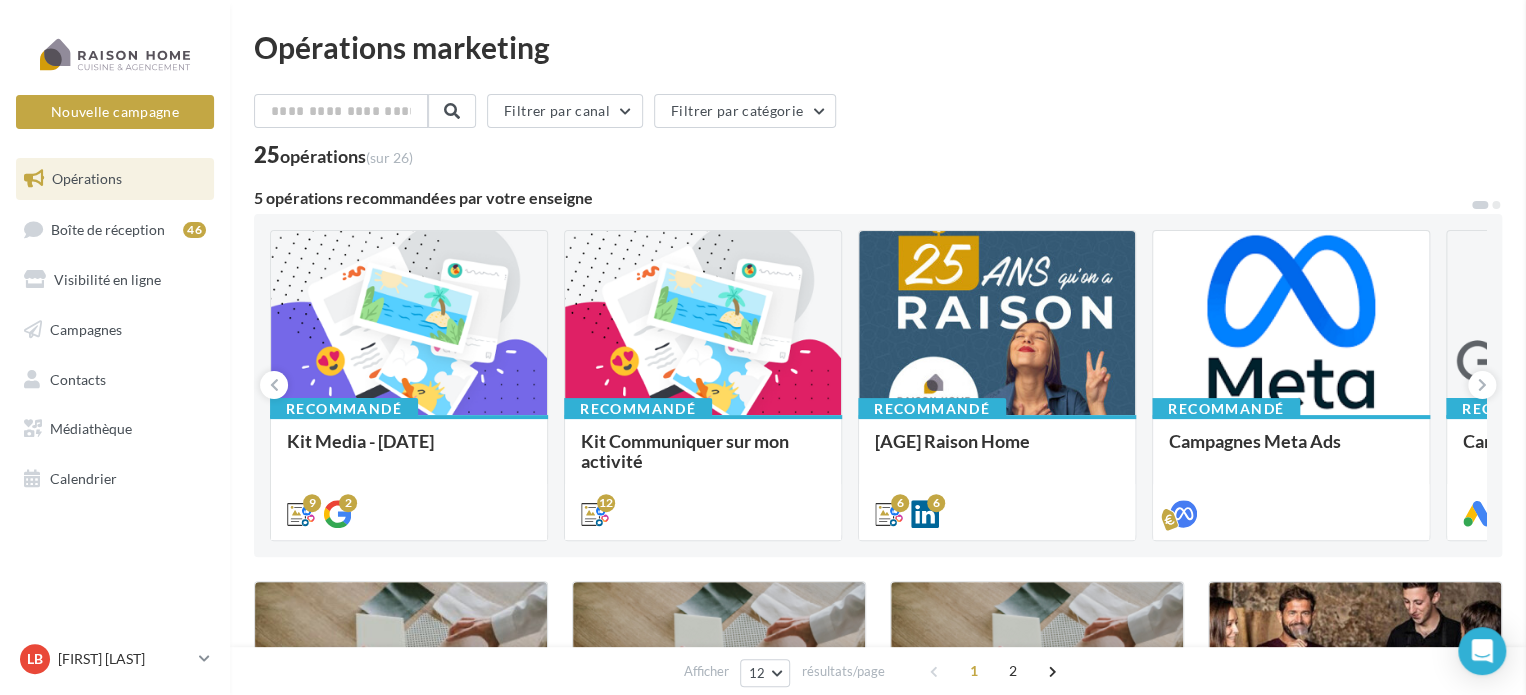 click at bounding box center [2289, 347] 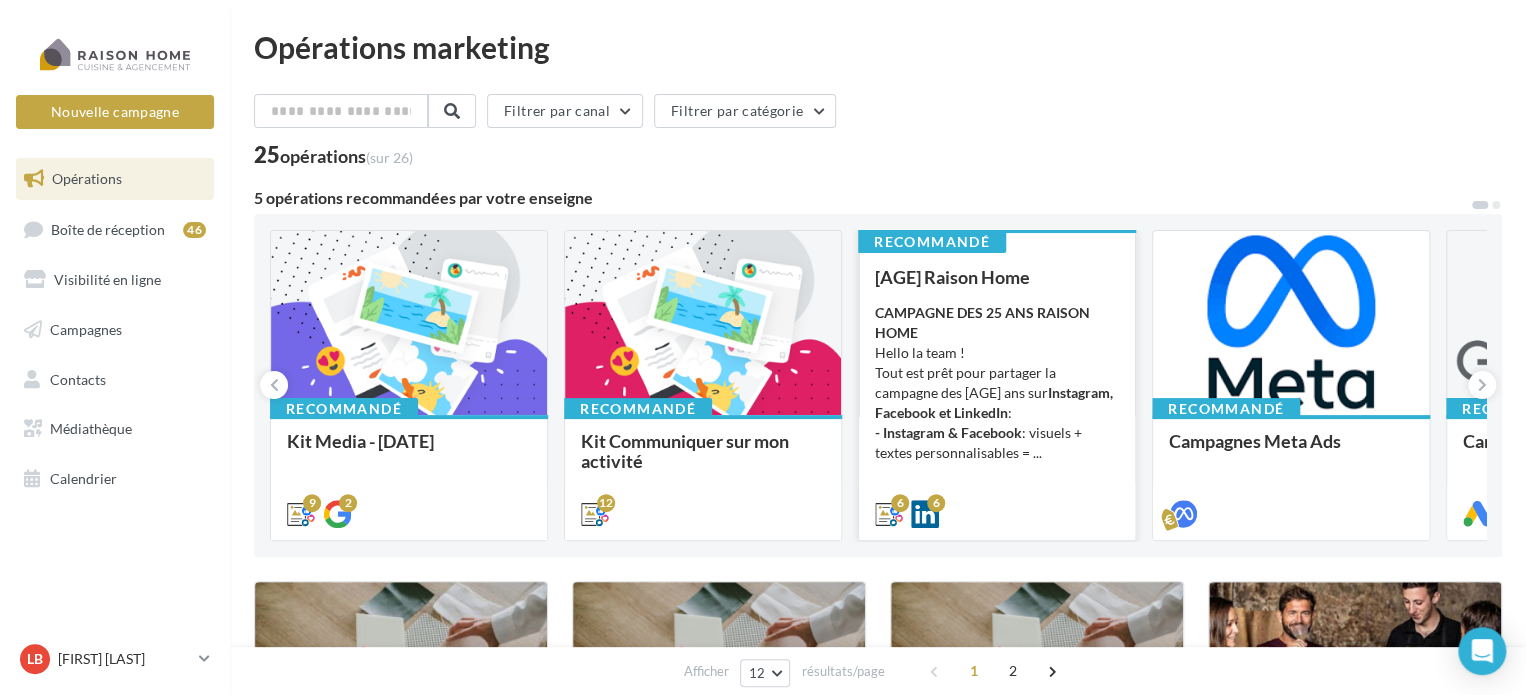 click on "CAMPAGNE DES [YEAR] ANS [BRAND]
Hello la team !
Tout est prêt pour partager la campagne des [YEAR] ans sur  Instagram, Facebook et LinkedIn  :
- Instagram & Facebook  : visuels + textes personnalisables = ..." at bounding box center (0, 0) 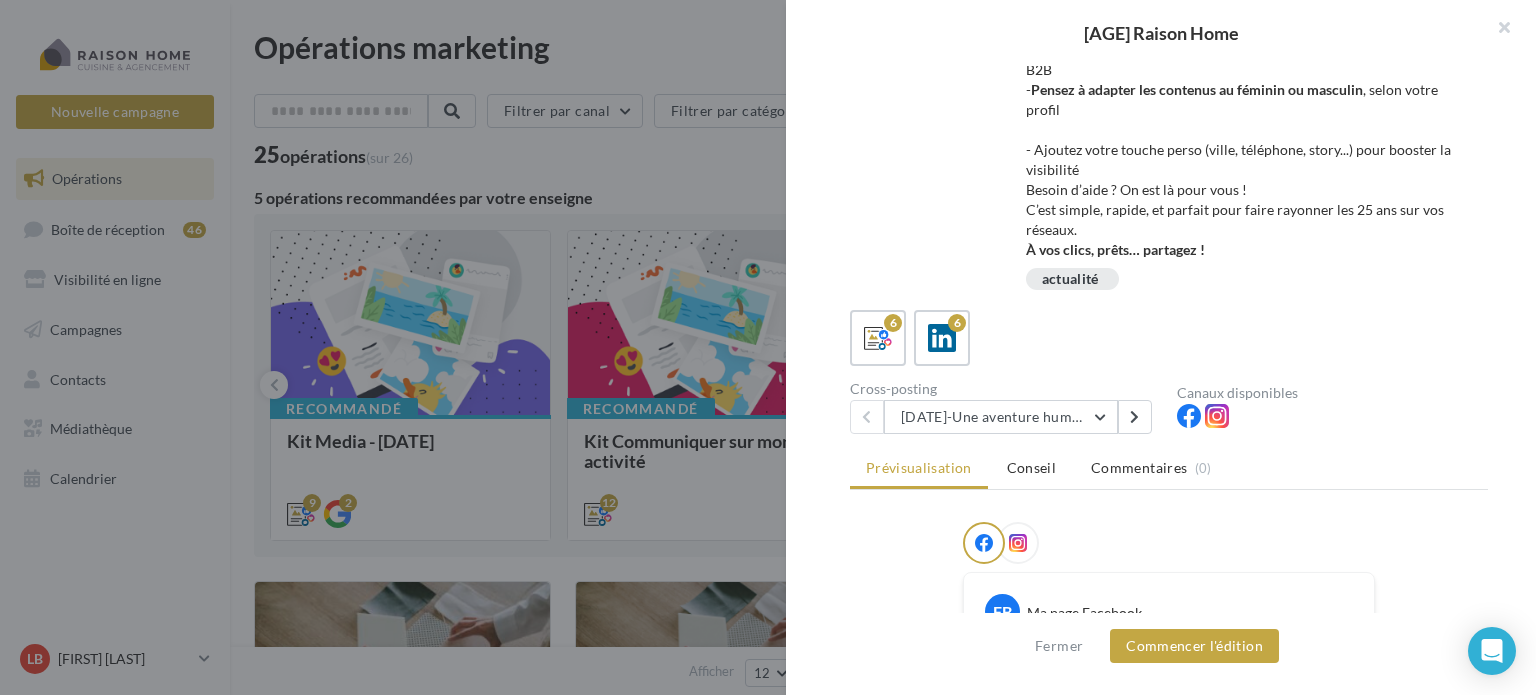 scroll, scrollTop: 200, scrollLeft: 0, axis: vertical 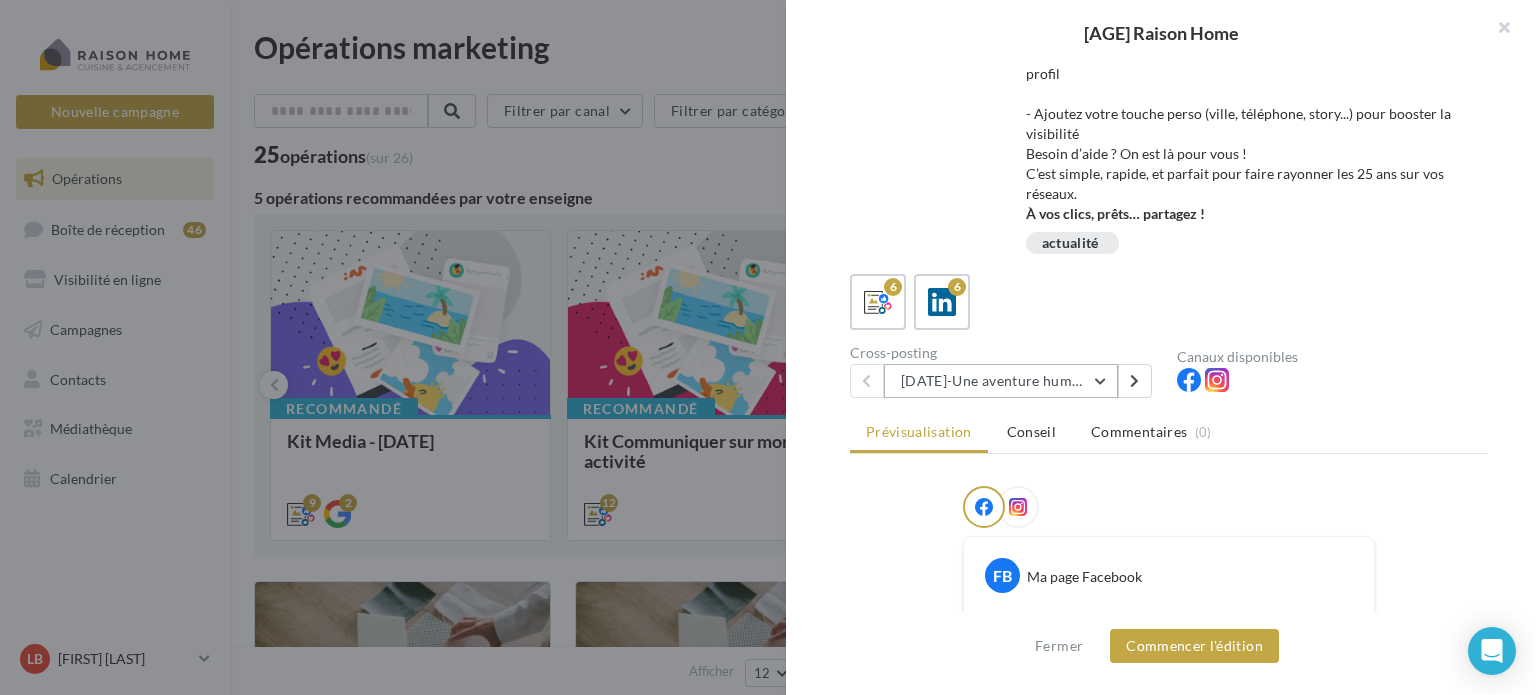 click on "[MONTH]-Une aventure humaine depuis [YEAR] ans" at bounding box center [1001, 381] 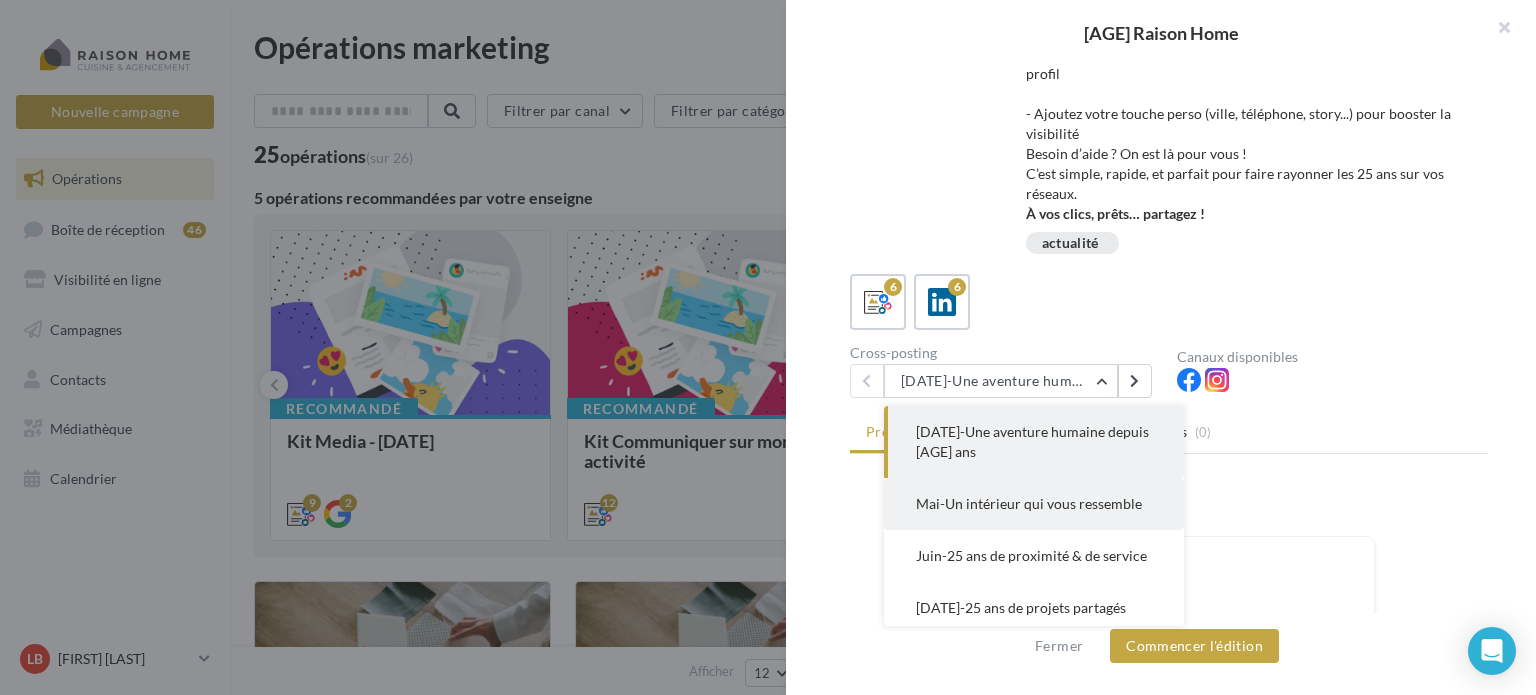 click on "[MONTH]-Un intérieur qui vous ressemble" at bounding box center [1019, 441] 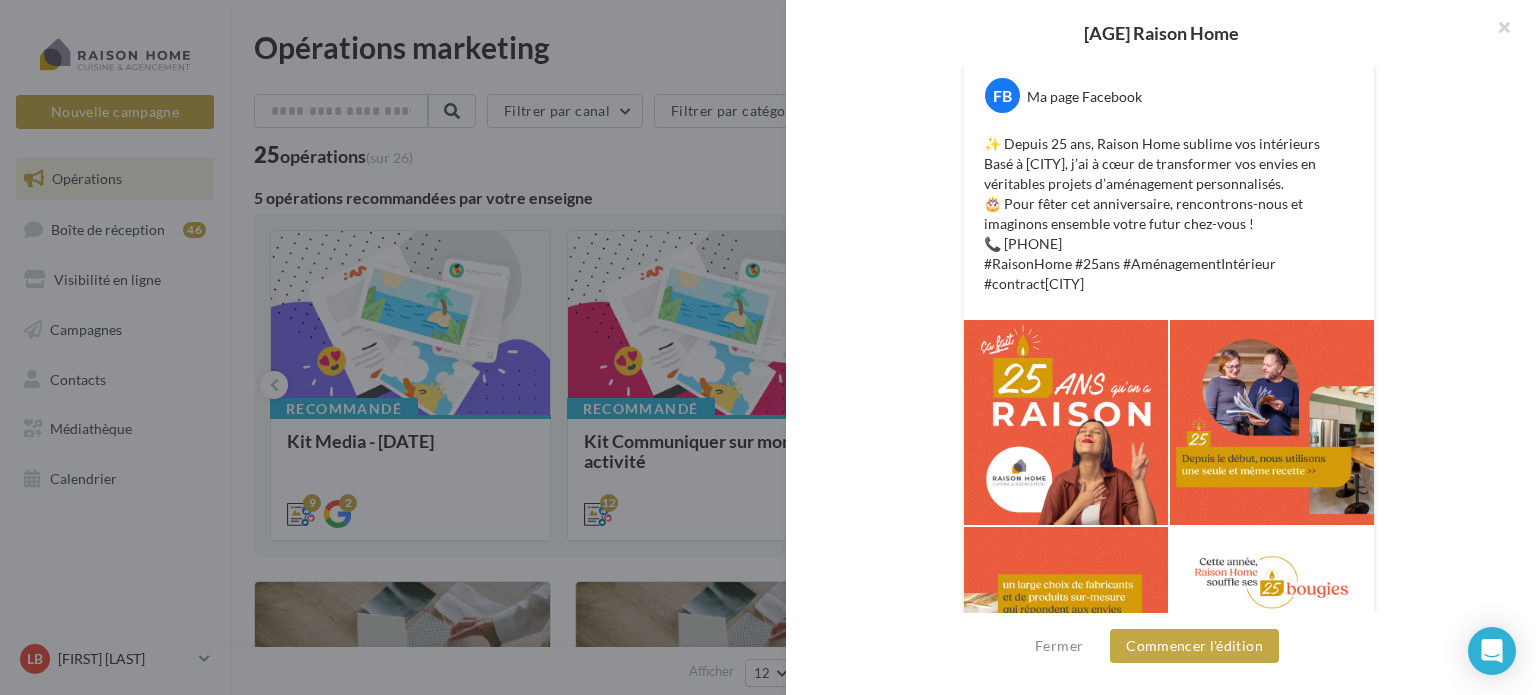 scroll, scrollTop: 505, scrollLeft: 0, axis: vertical 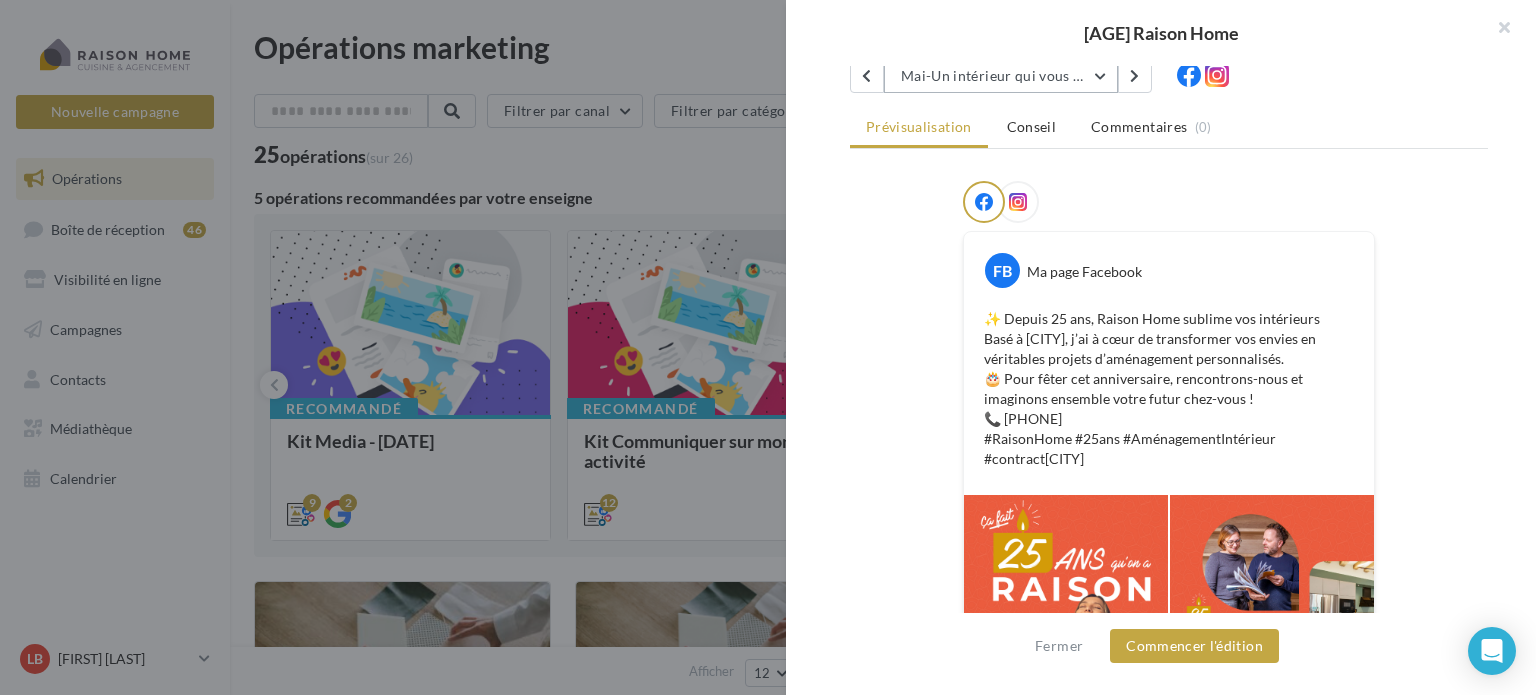 click on "[MONTH]-Un intérieur qui vous ressemble" at bounding box center (1001, 76) 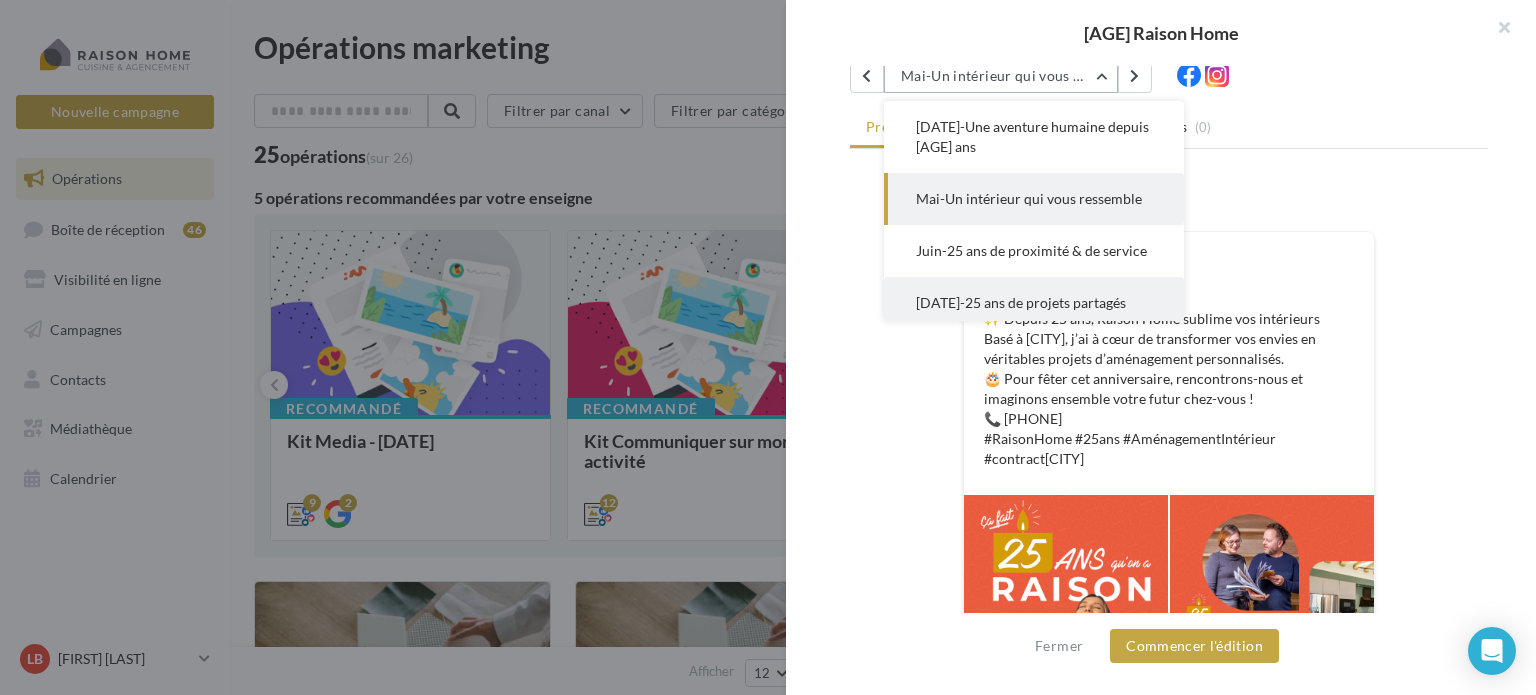 scroll, scrollTop: 100, scrollLeft: 0, axis: vertical 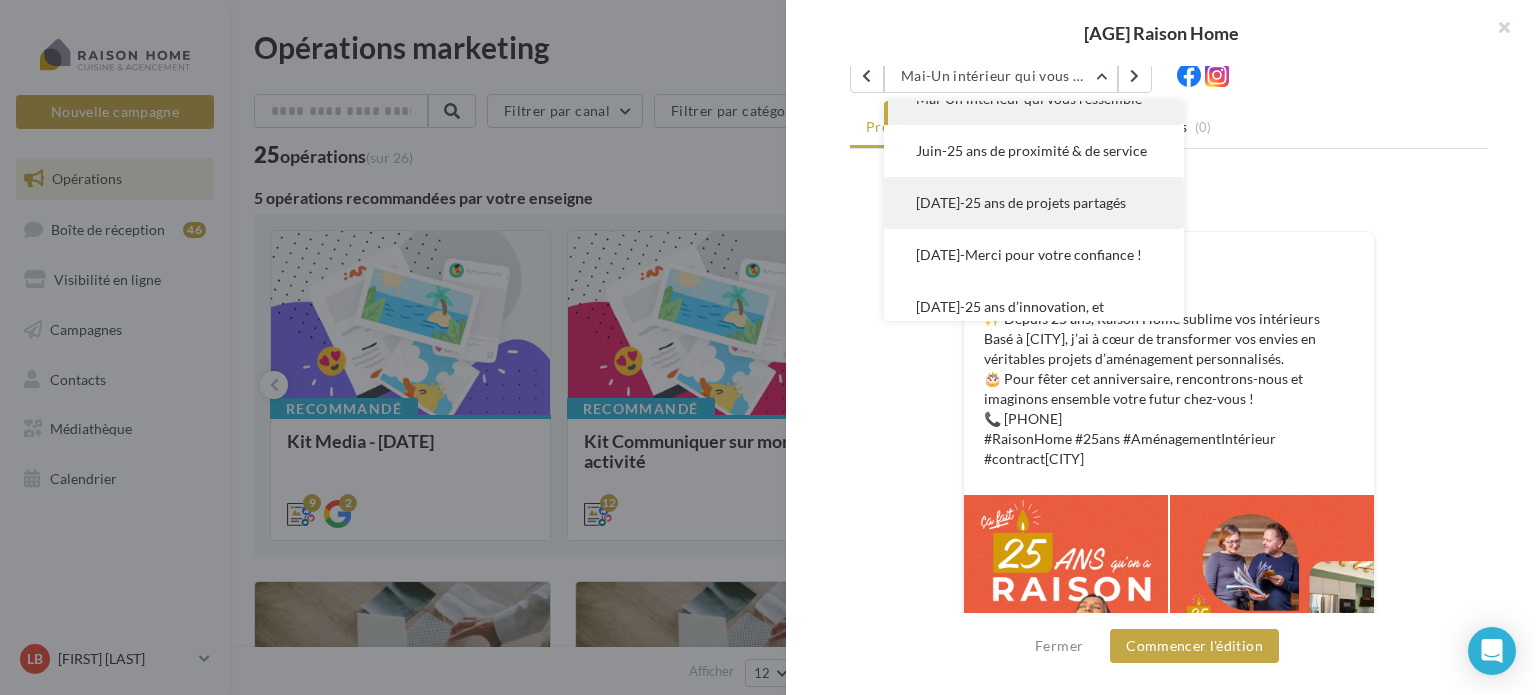 click on "[MONTH]-[YEAR] de projets partagés" at bounding box center [1019, 36] 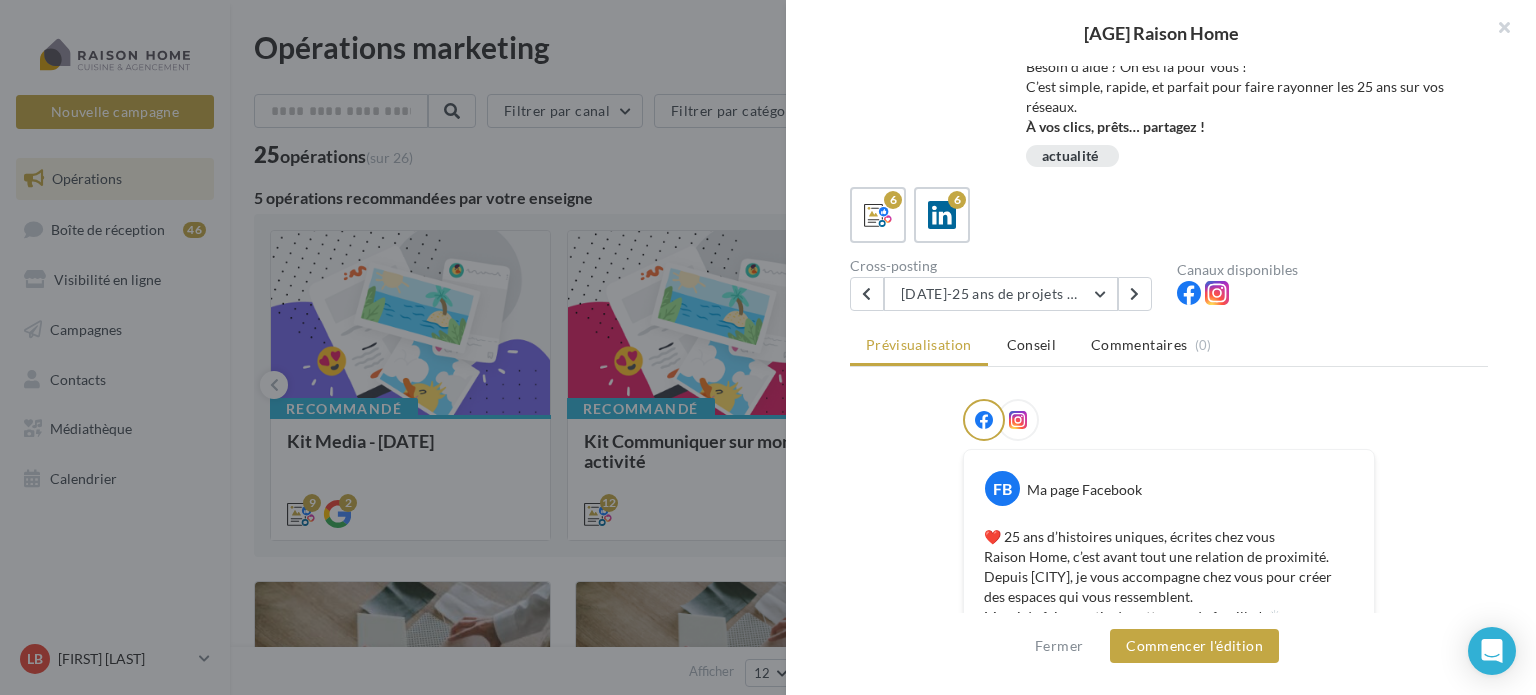 scroll, scrollTop: 285, scrollLeft: 0, axis: vertical 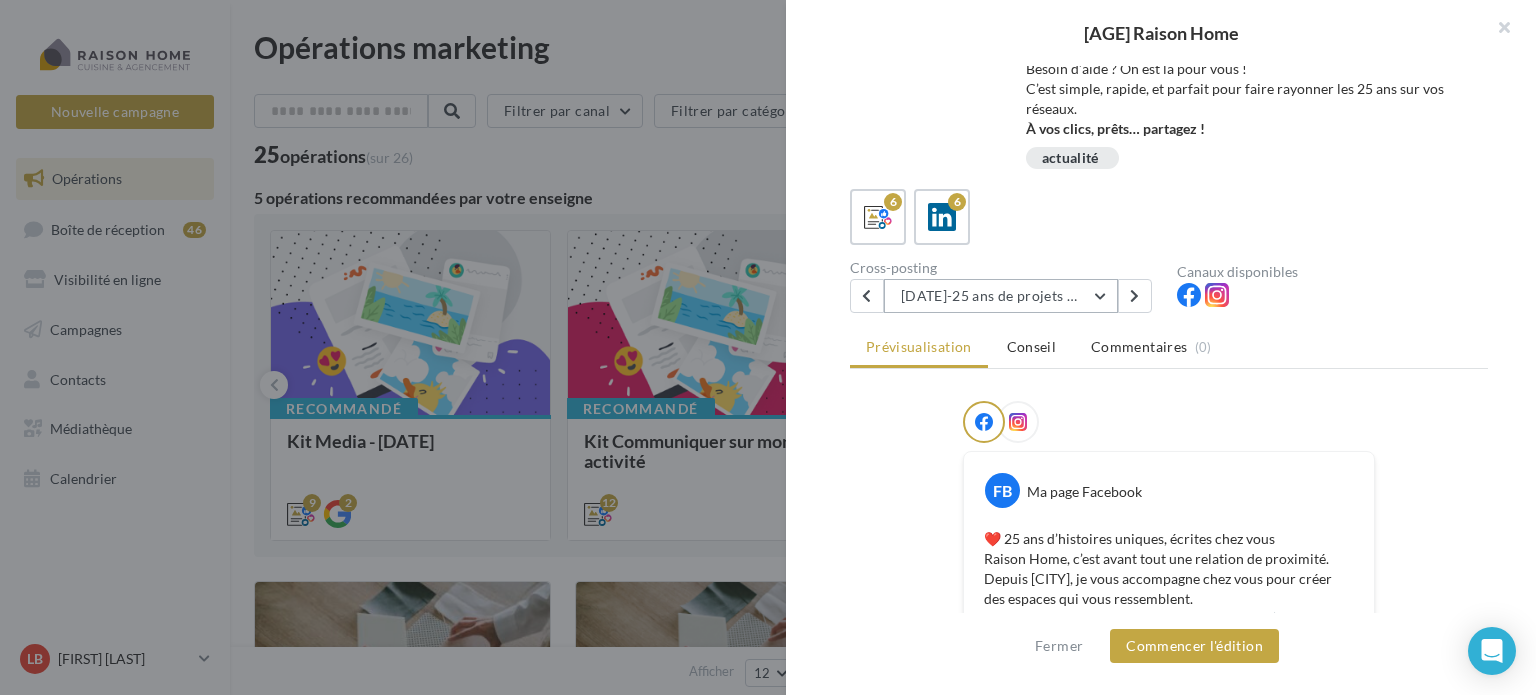 click on "[MONTH]-[YEAR] de projets partagés" at bounding box center [1001, 296] 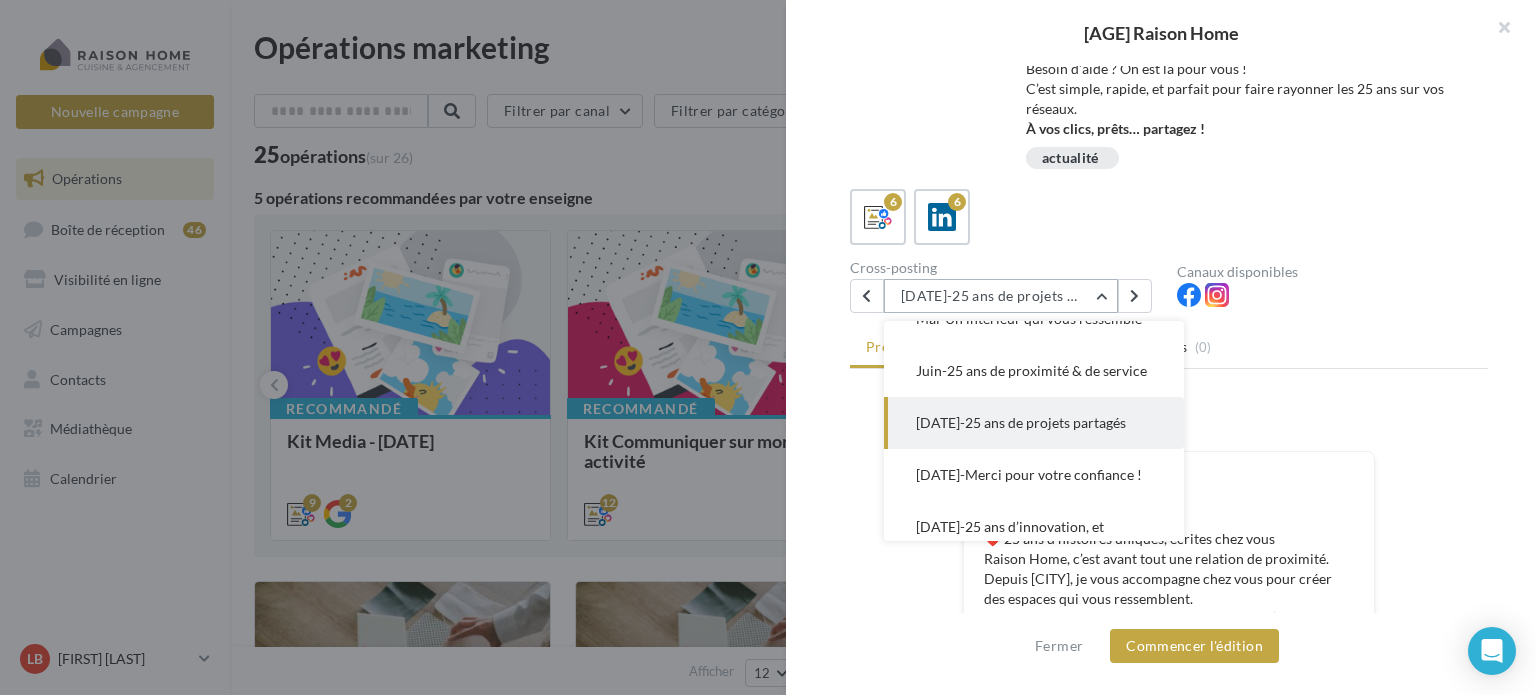 scroll, scrollTop: 104, scrollLeft: 0, axis: vertical 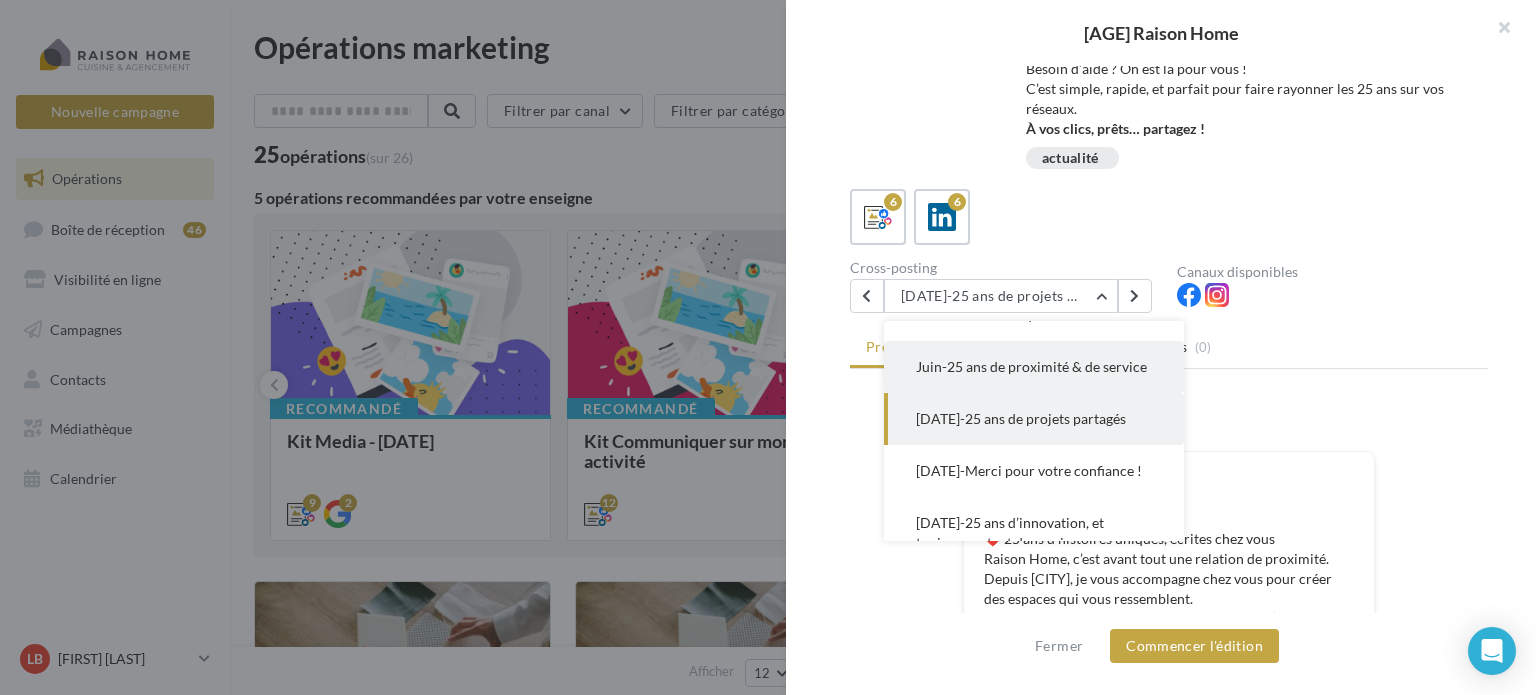 click on "[MONTH]-25 ans de proximité & de service" at bounding box center (1019, 252) 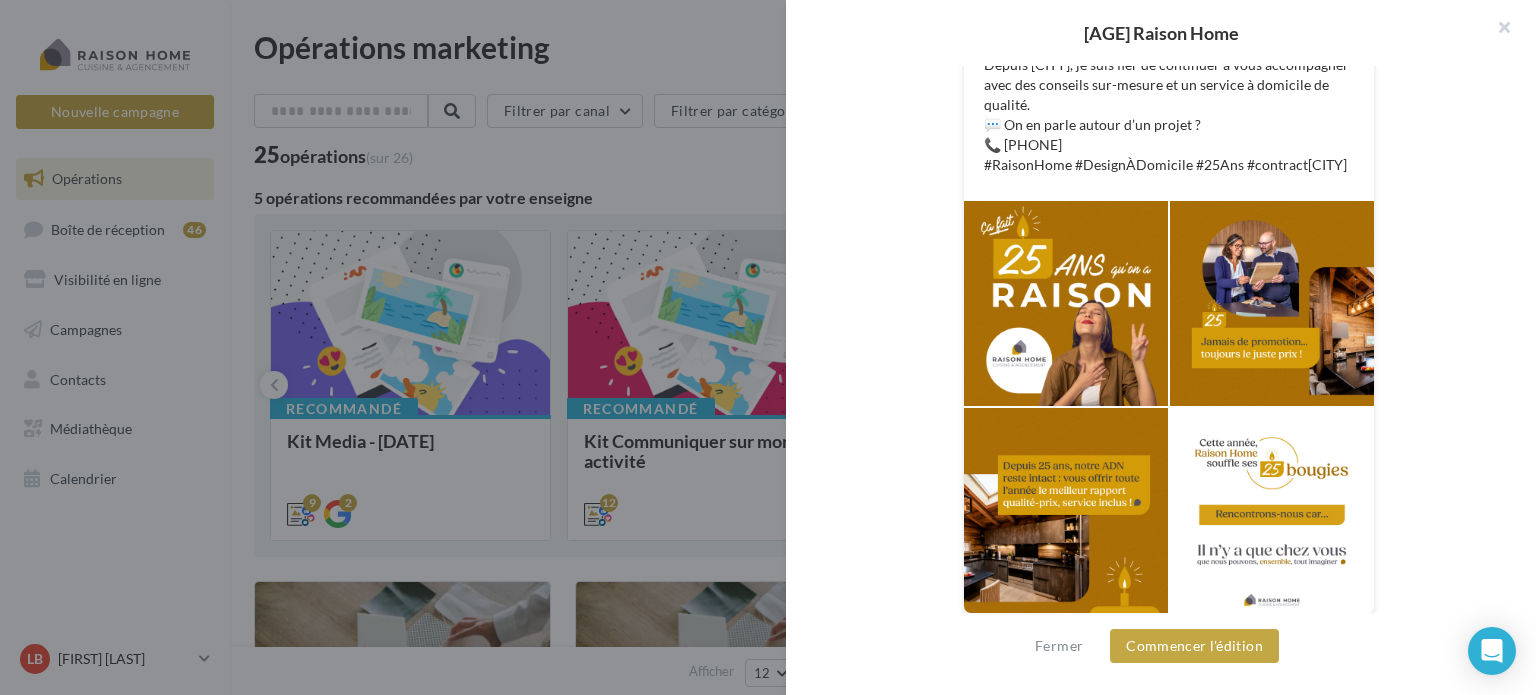 scroll, scrollTop: 824, scrollLeft: 0, axis: vertical 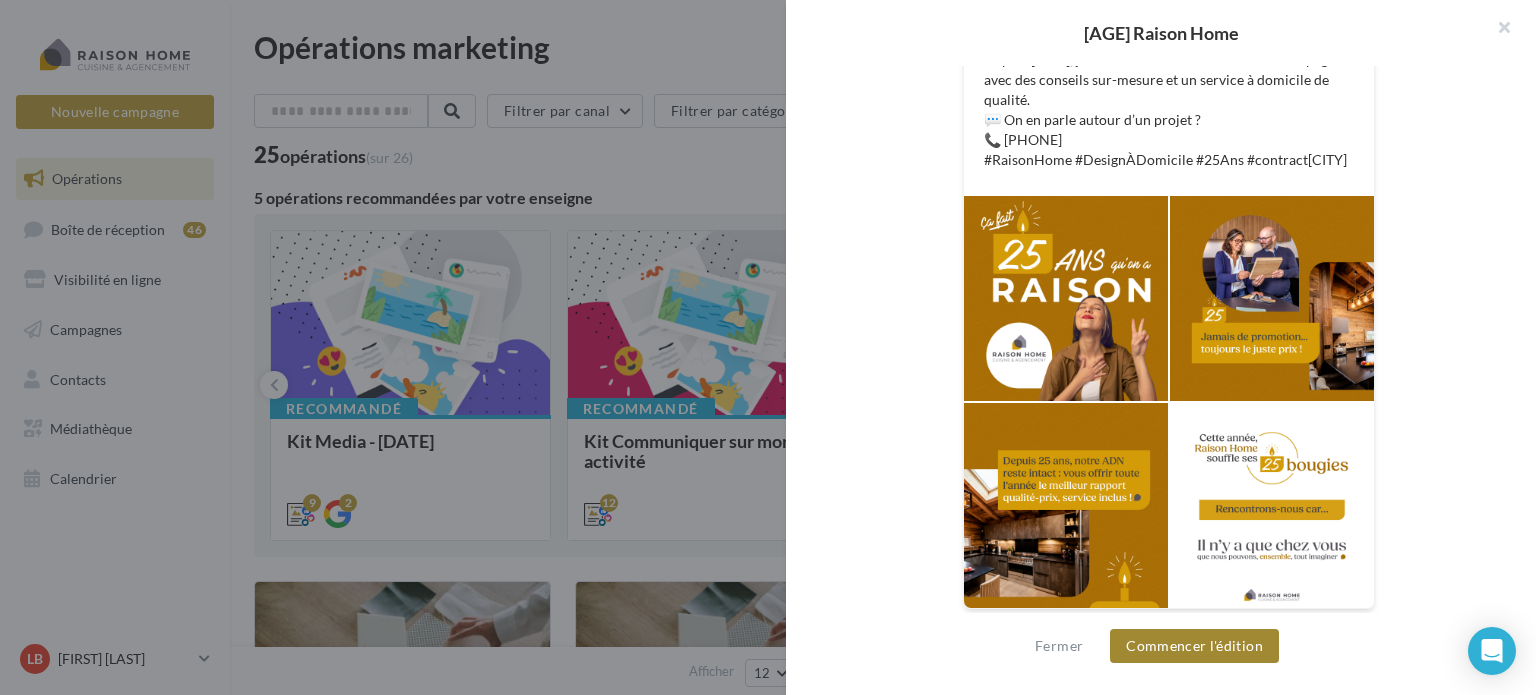 click on "Commencer l'édition" at bounding box center (1194, 646) 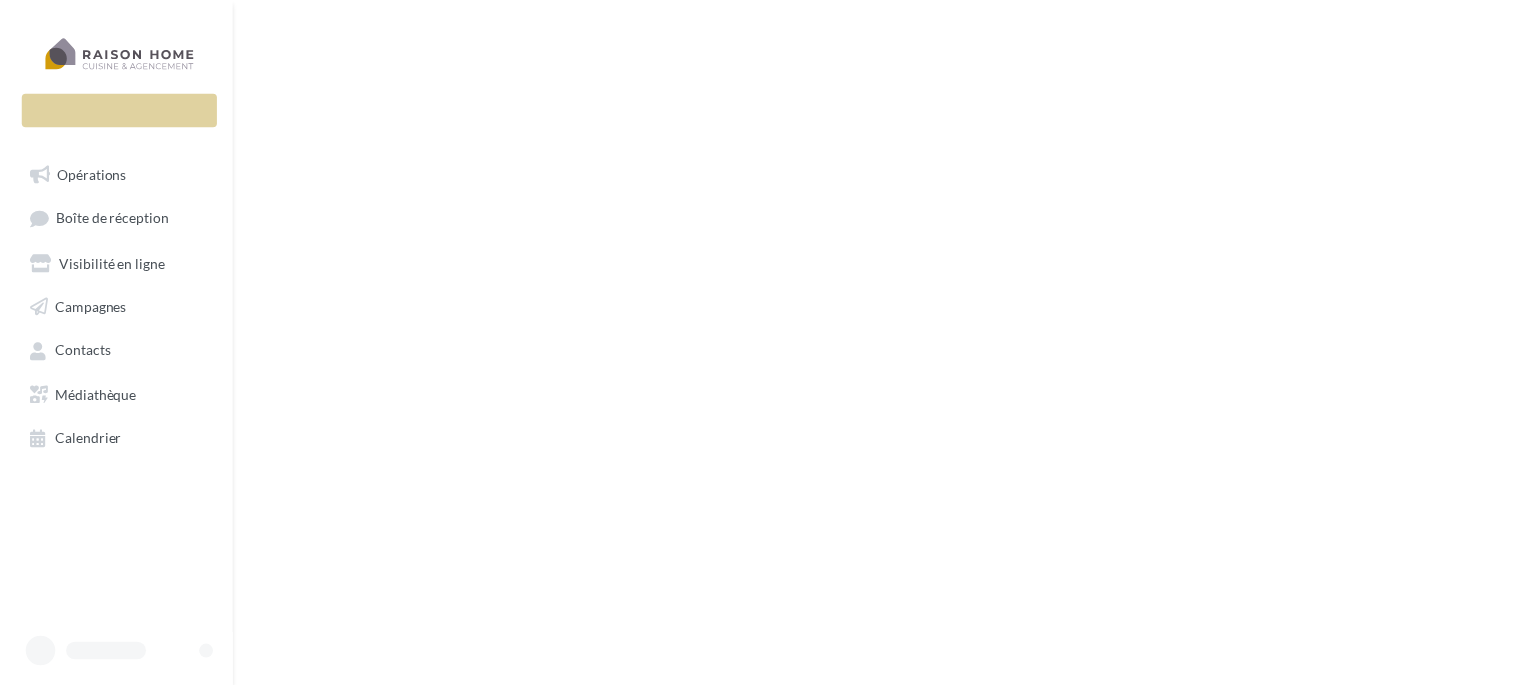 scroll, scrollTop: 0, scrollLeft: 0, axis: both 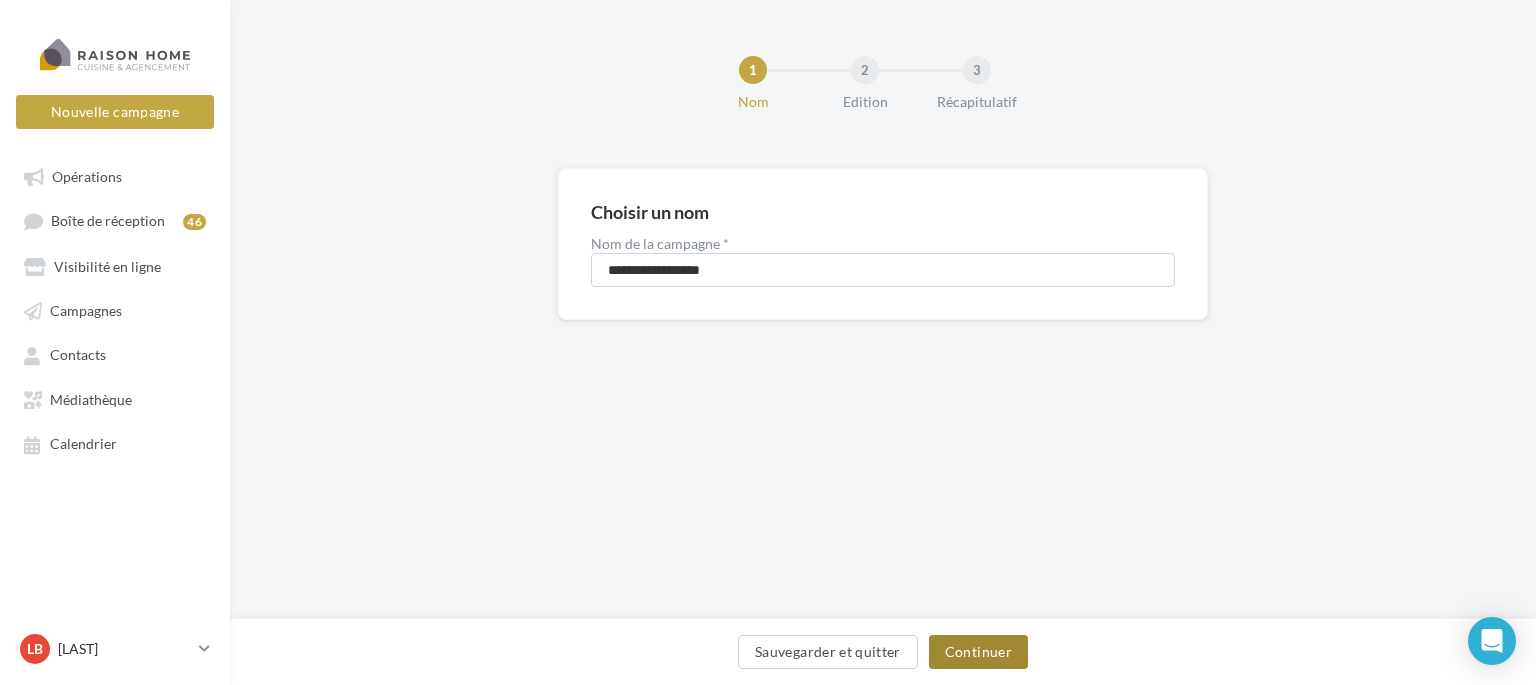 click on "Continuer" at bounding box center [978, 652] 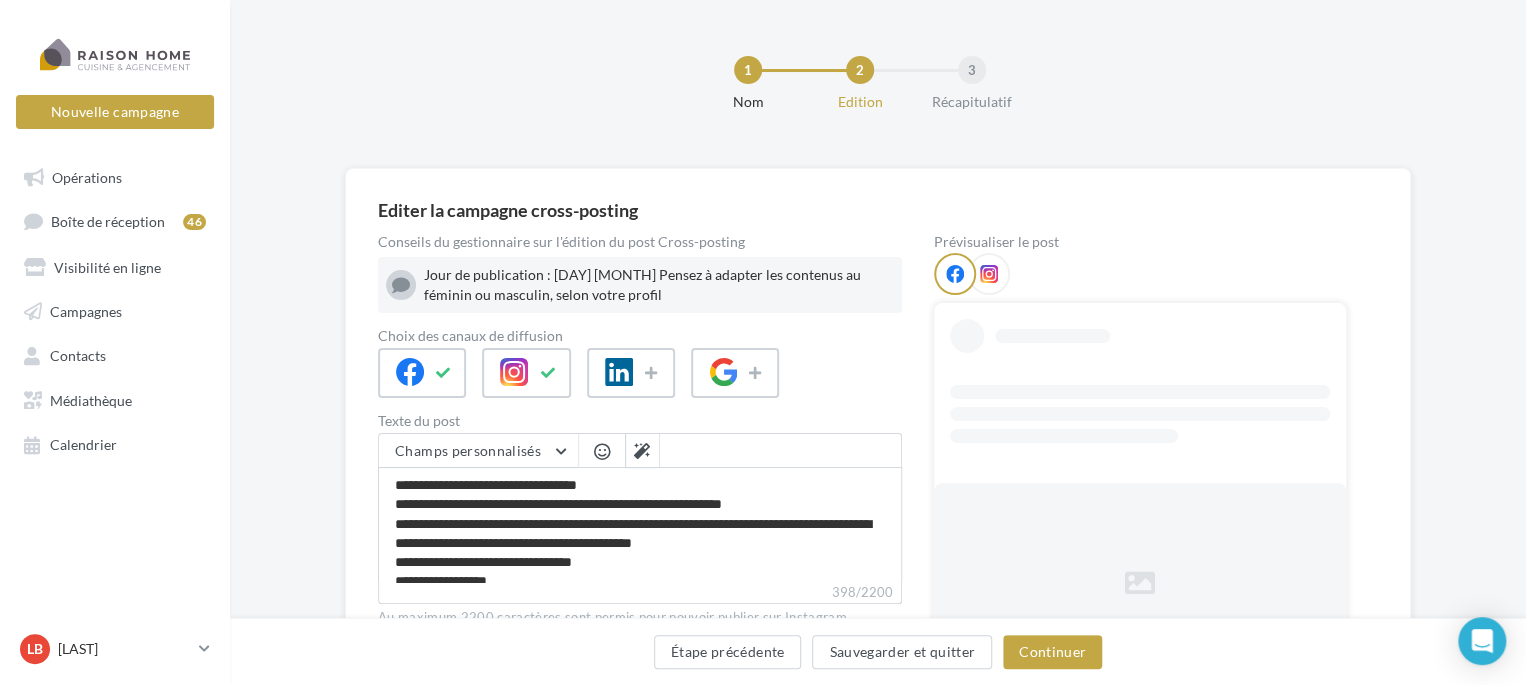 scroll, scrollTop: 200, scrollLeft: 0, axis: vertical 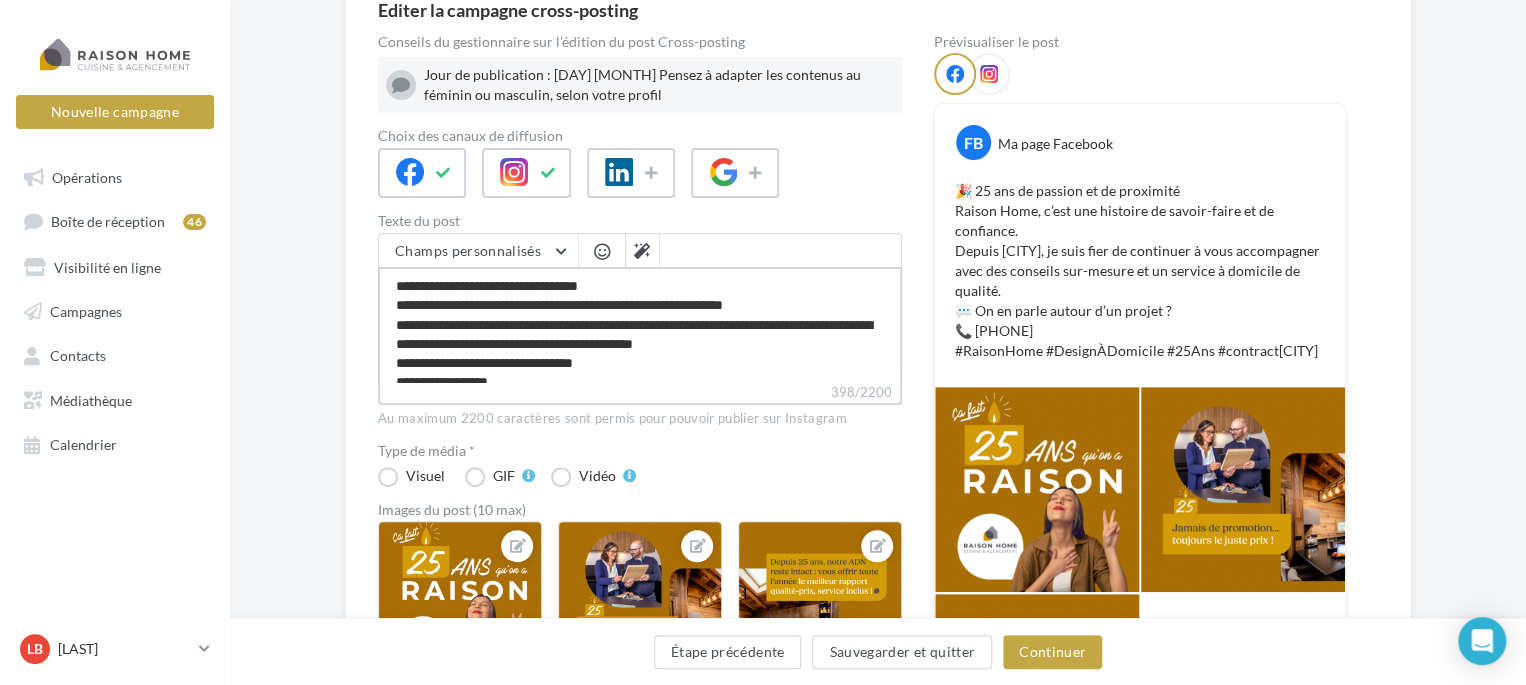 click on "**********" at bounding box center (640, 324) 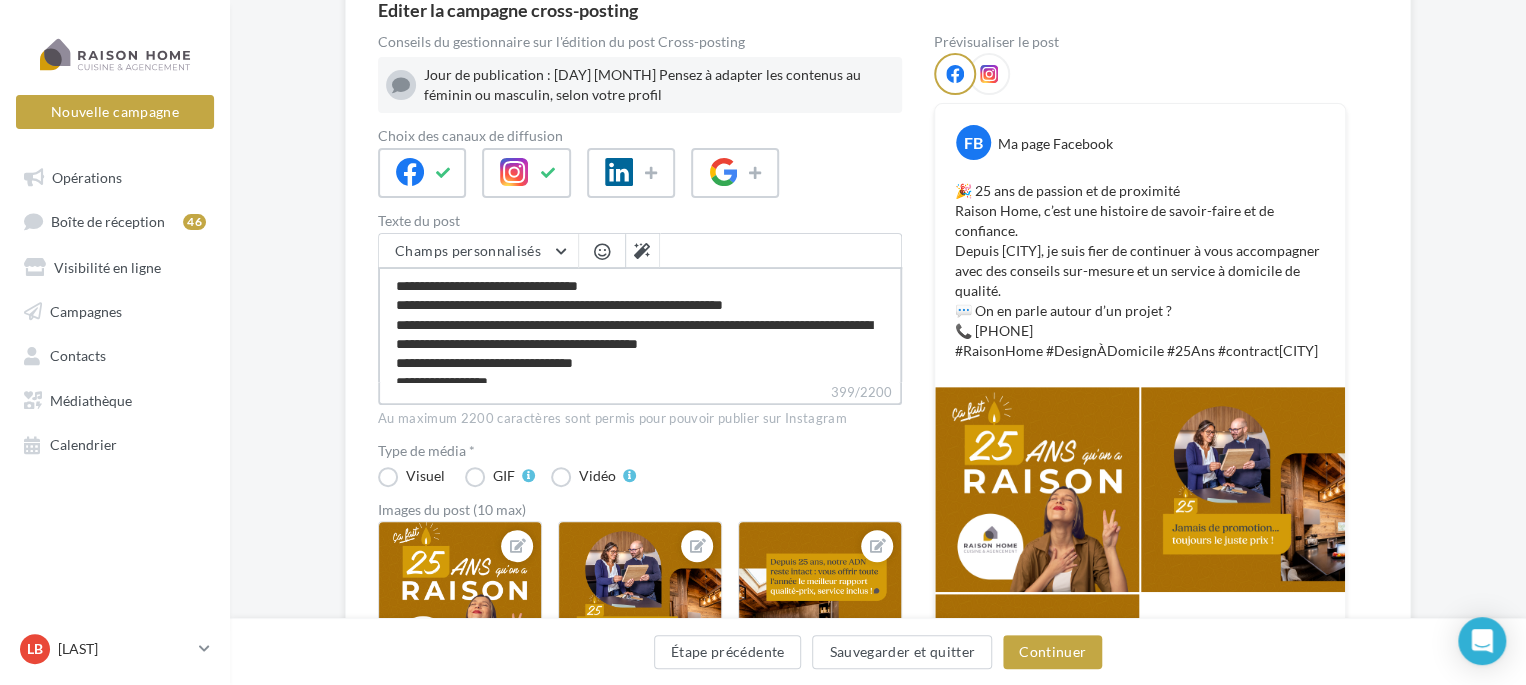 click on "**********" at bounding box center [640, 324] 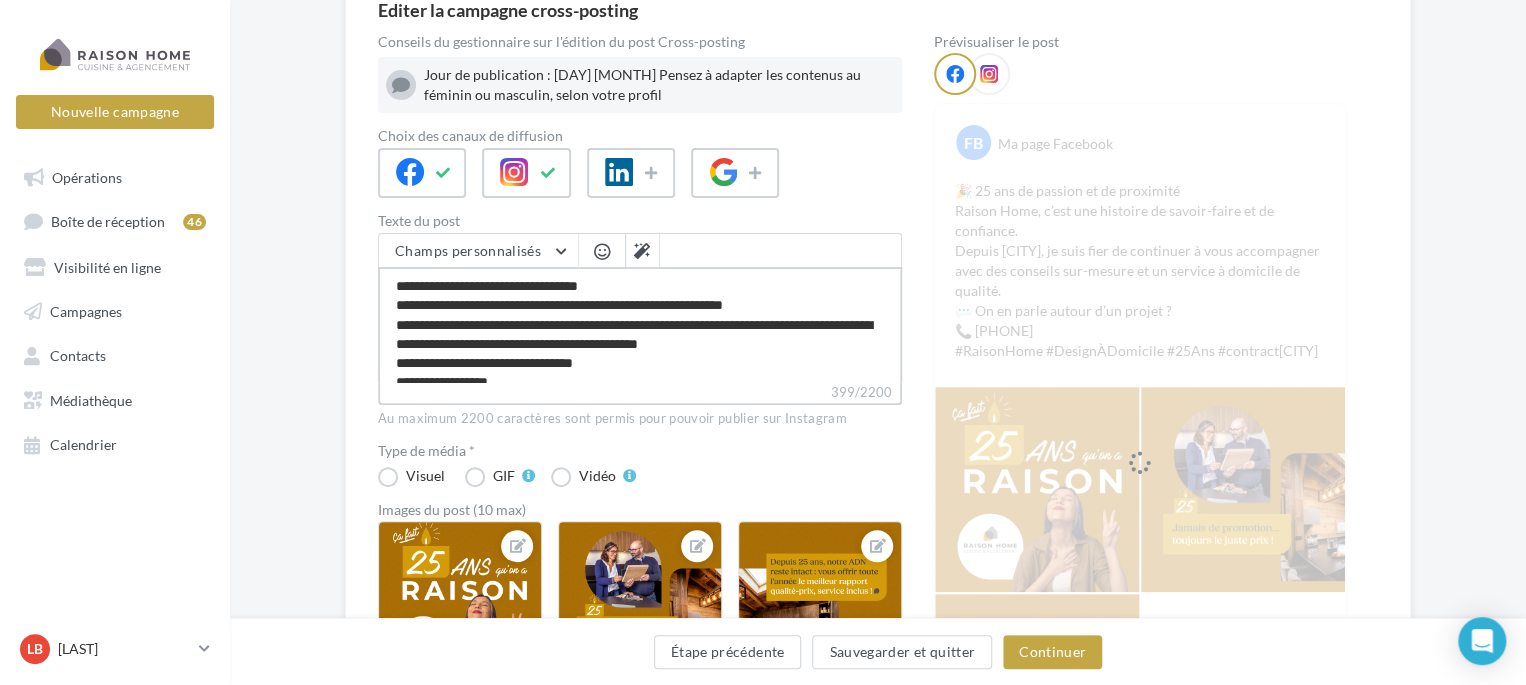 scroll, scrollTop: 36, scrollLeft: 0, axis: vertical 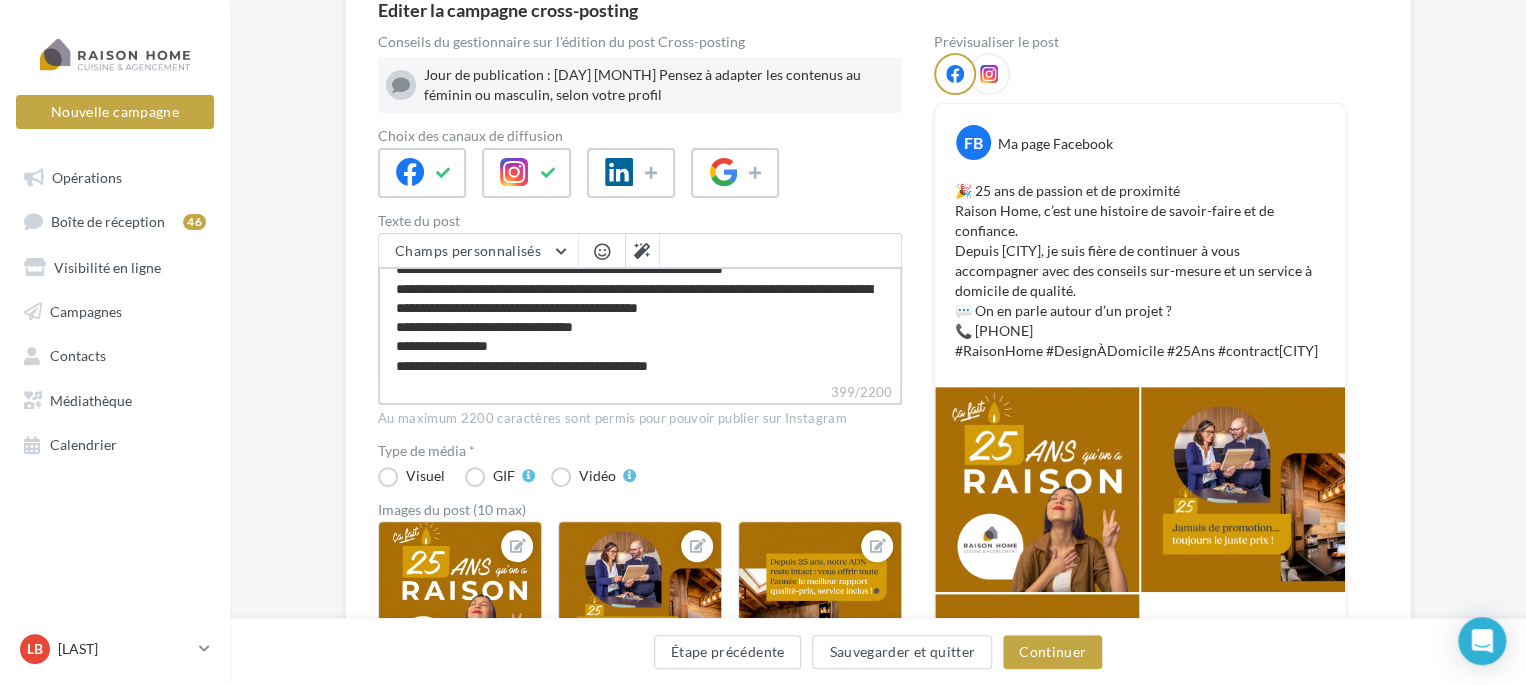 click on "**********" at bounding box center (640, 324) 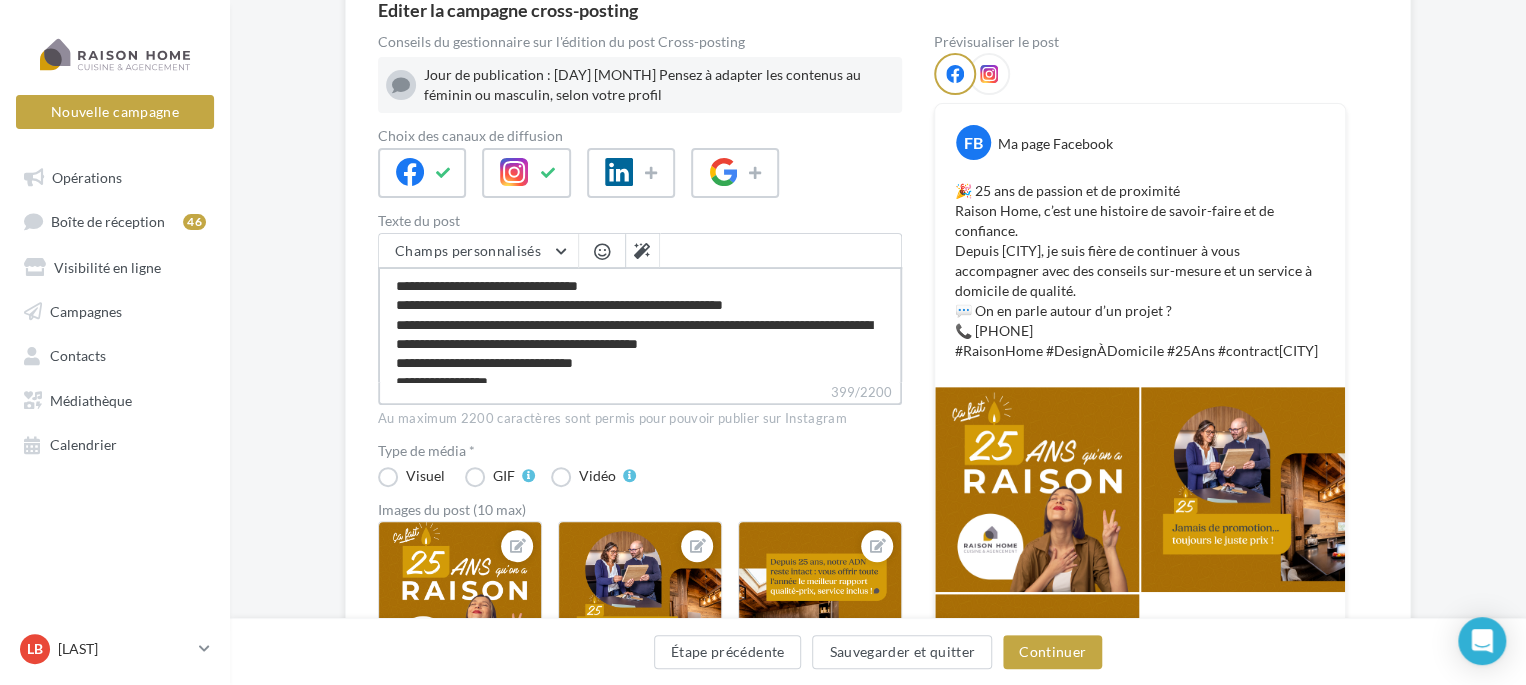 scroll, scrollTop: 36, scrollLeft: 0, axis: vertical 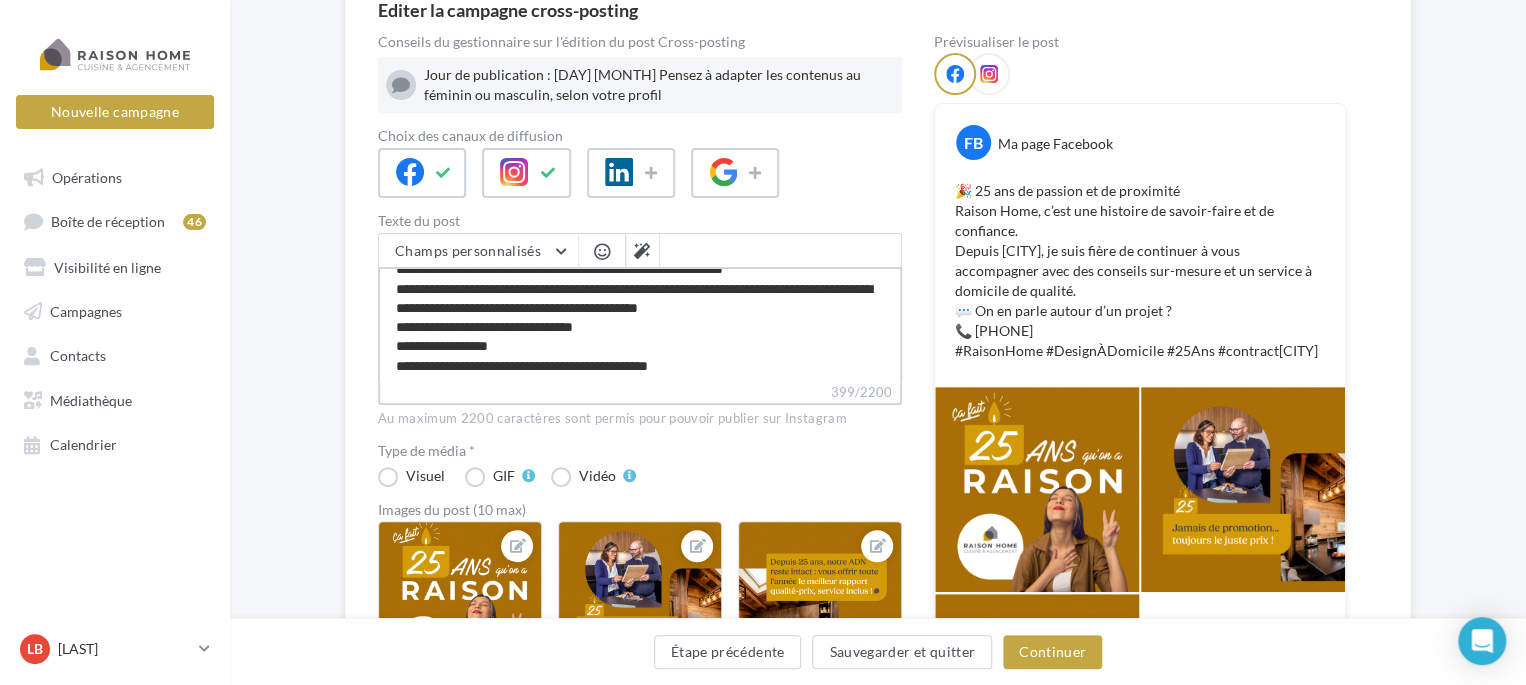 drag, startPoint x: 740, startPoint y: 367, endPoint x: 661, endPoint y: 367, distance: 79 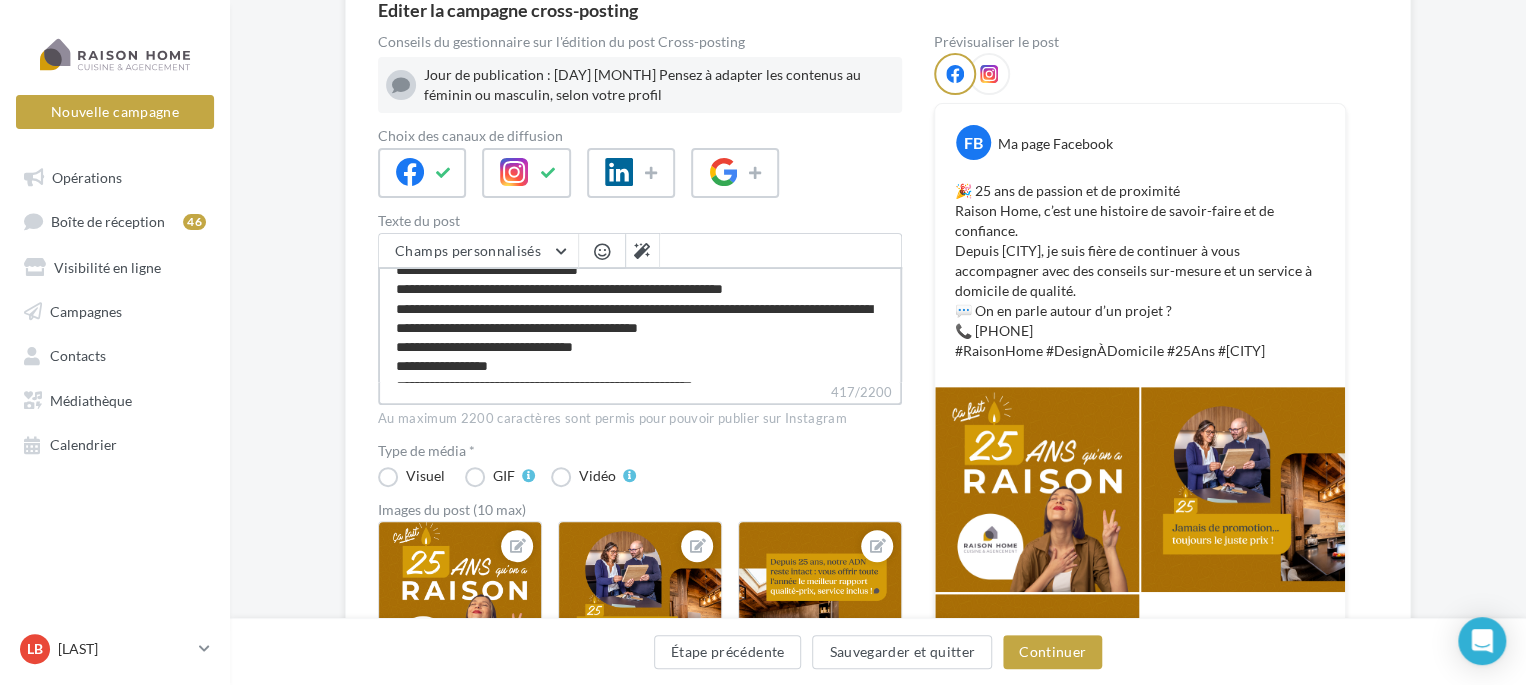 scroll, scrollTop: 0, scrollLeft: 0, axis: both 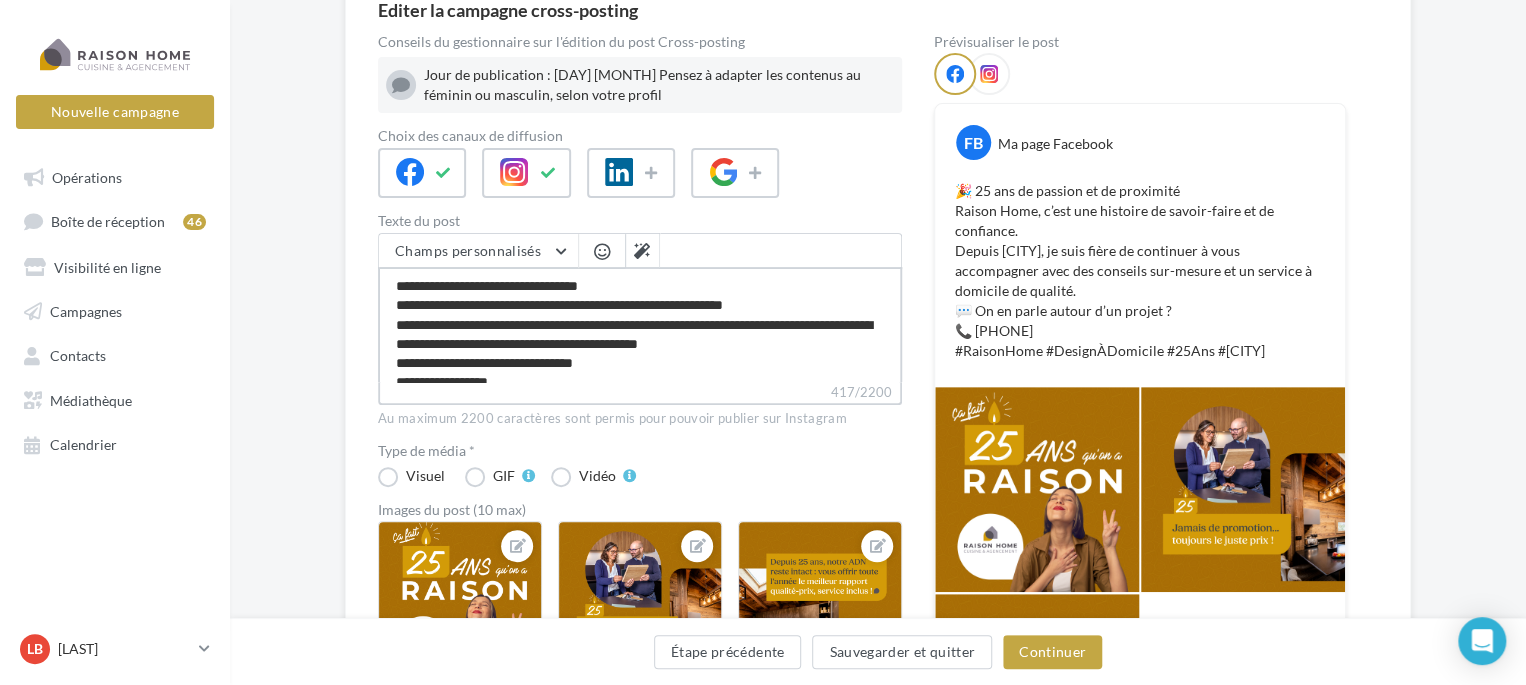 drag, startPoint x: 587, startPoint y: 327, endPoint x: 399, endPoint y: 324, distance: 188.02394 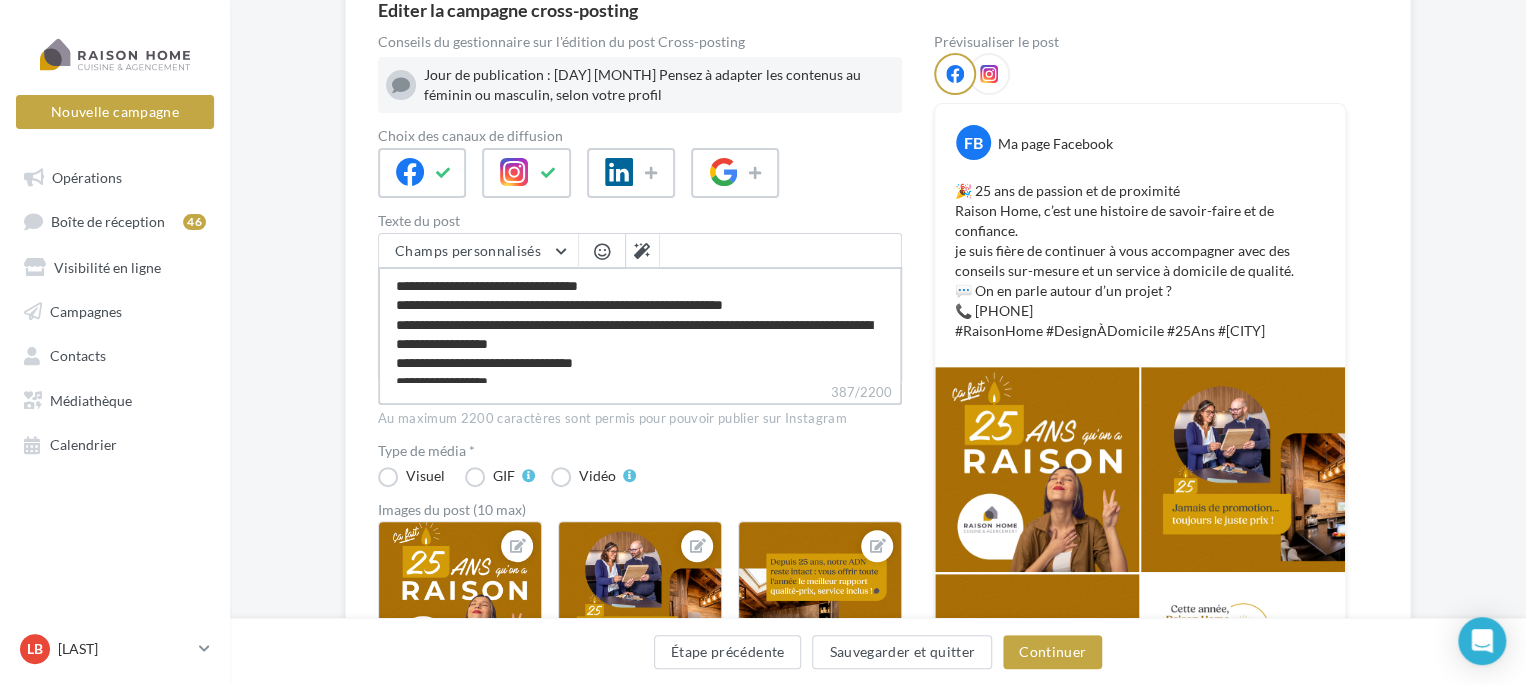 click on "**********" at bounding box center (640, 324) 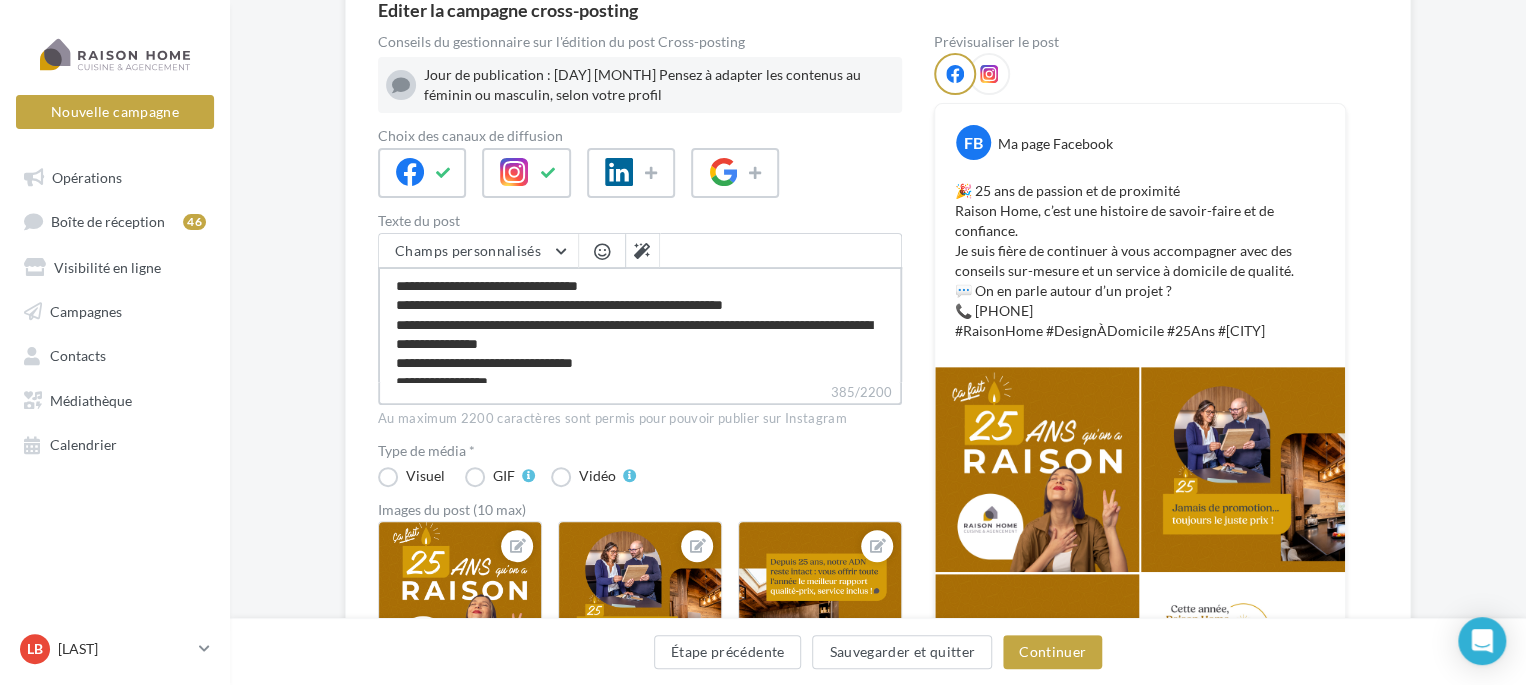 click on "**********" at bounding box center [640, 324] 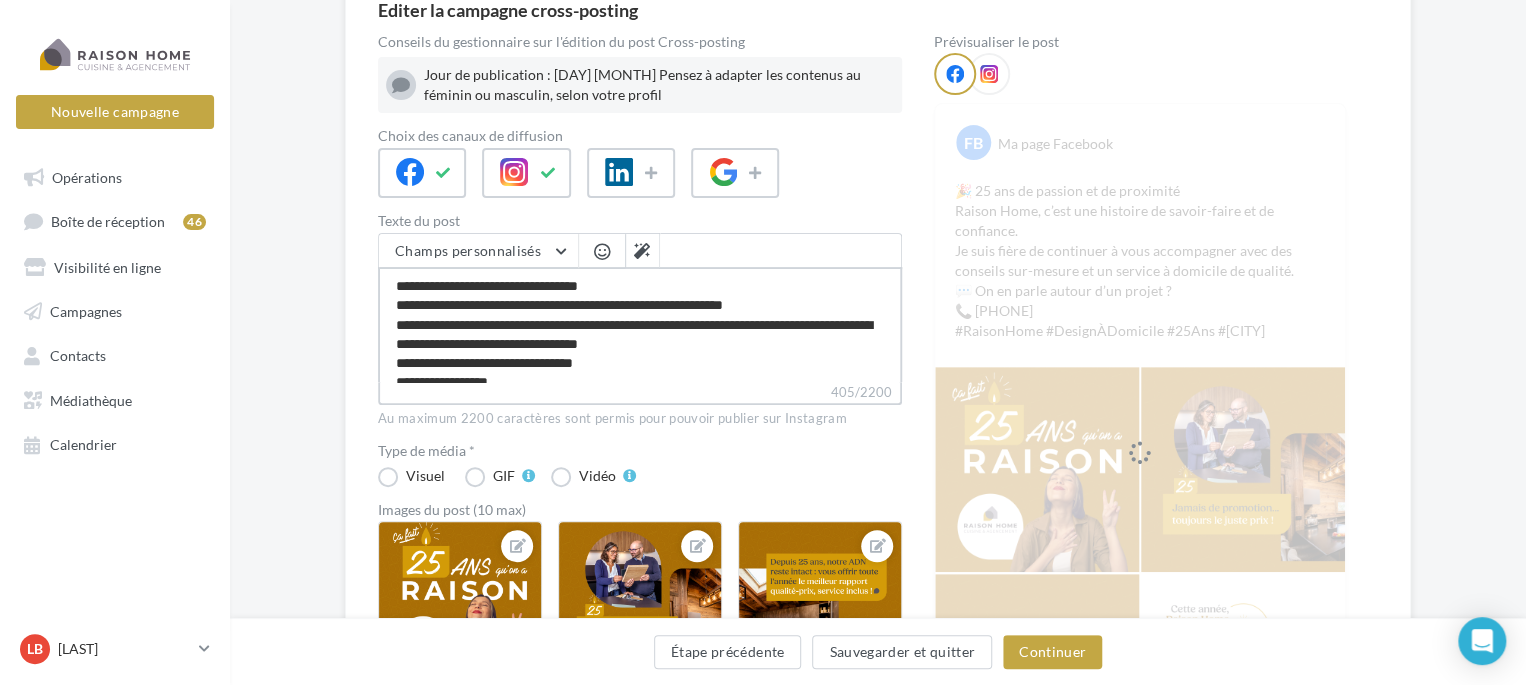 click on "**********" at bounding box center (640, 324) 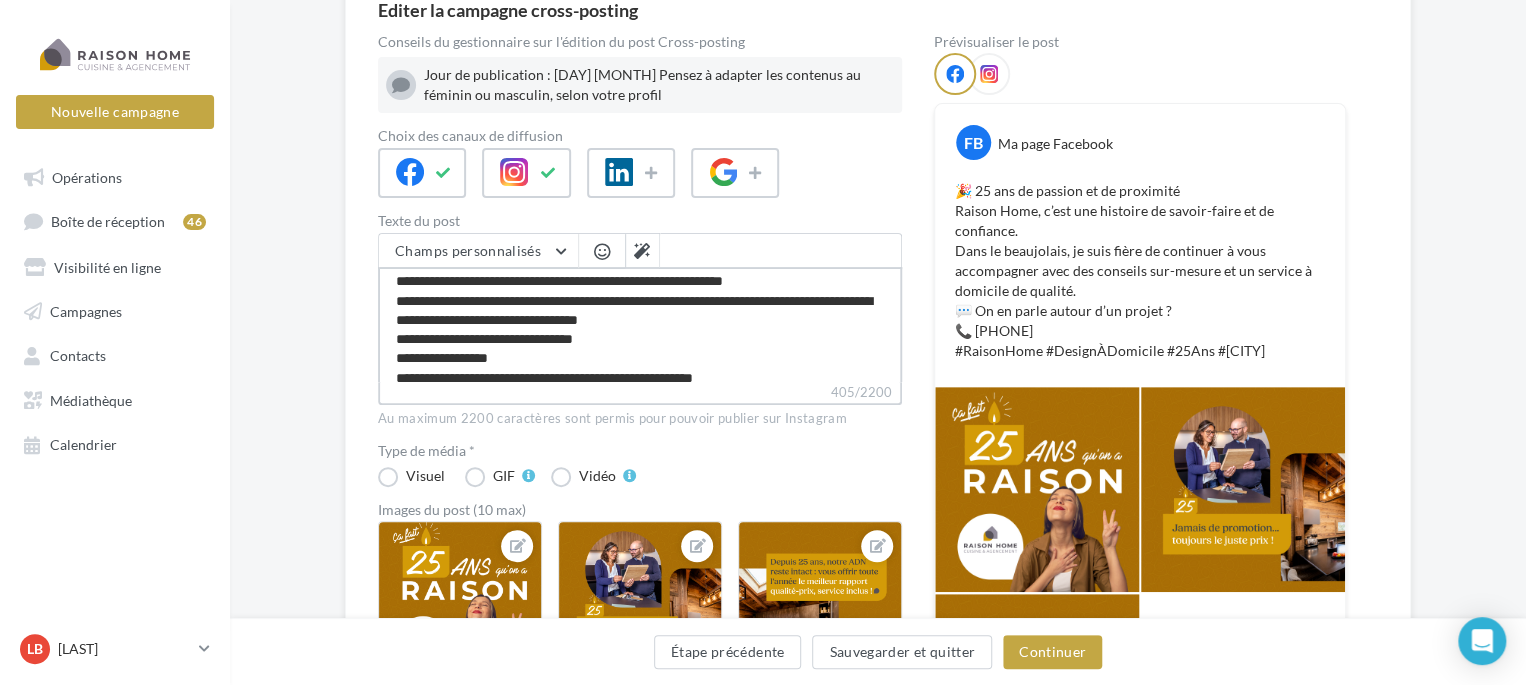 scroll, scrollTop: 36, scrollLeft: 0, axis: vertical 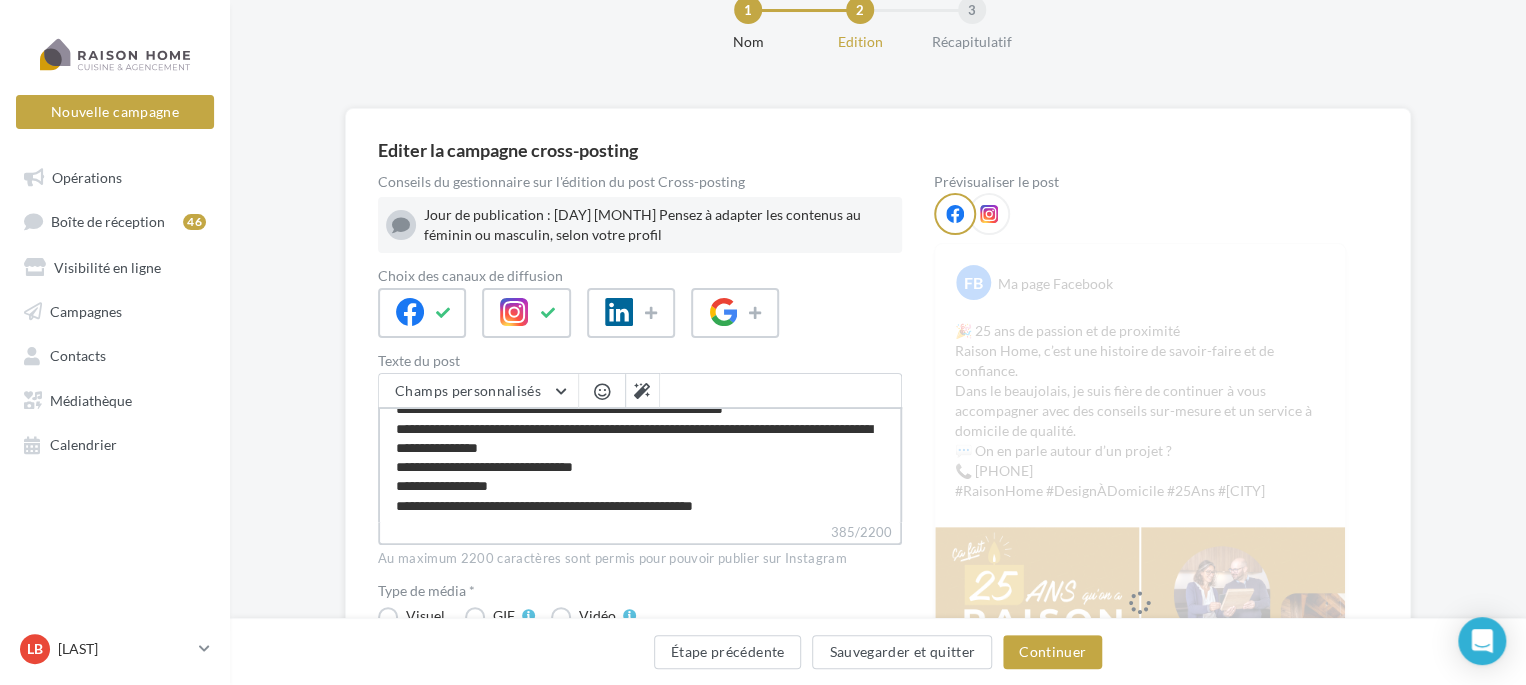 click on "**********" at bounding box center [640, 464] 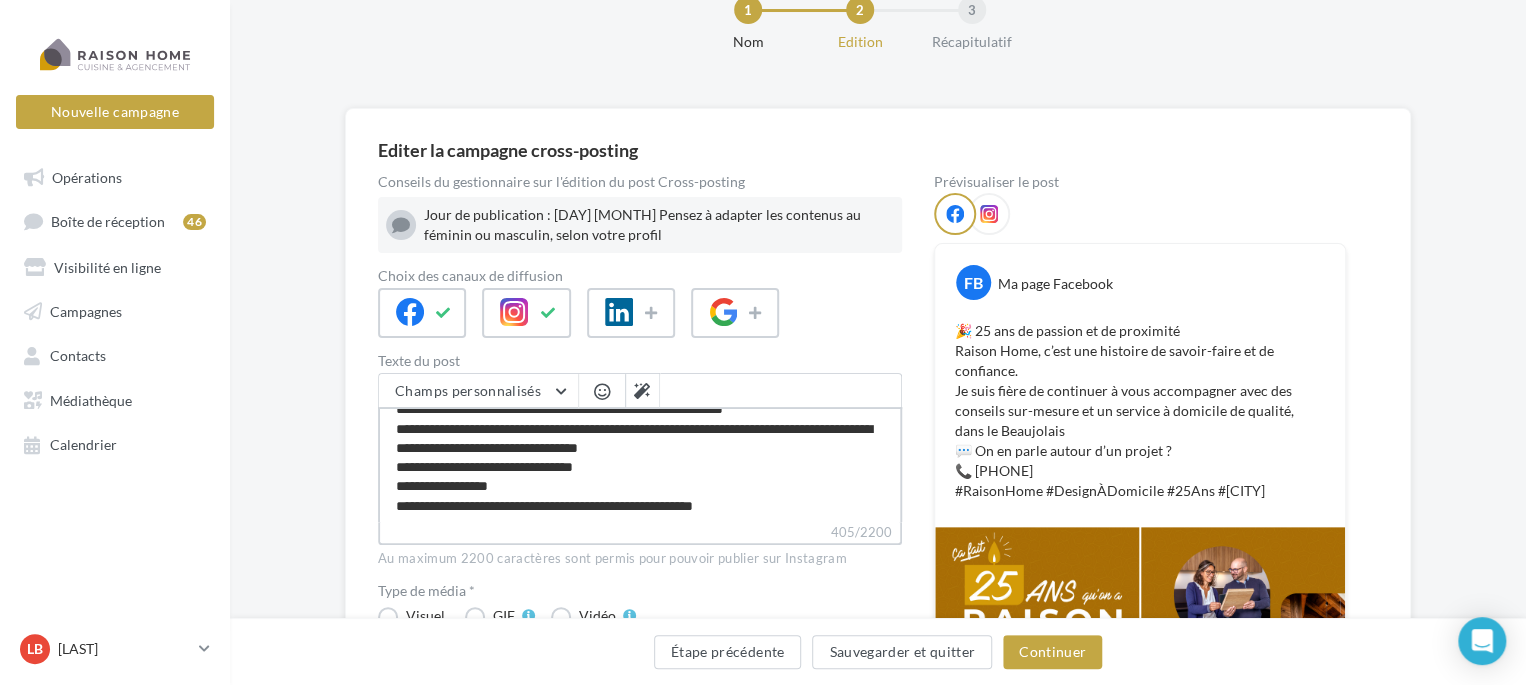 scroll, scrollTop: 360, scrollLeft: 0, axis: vertical 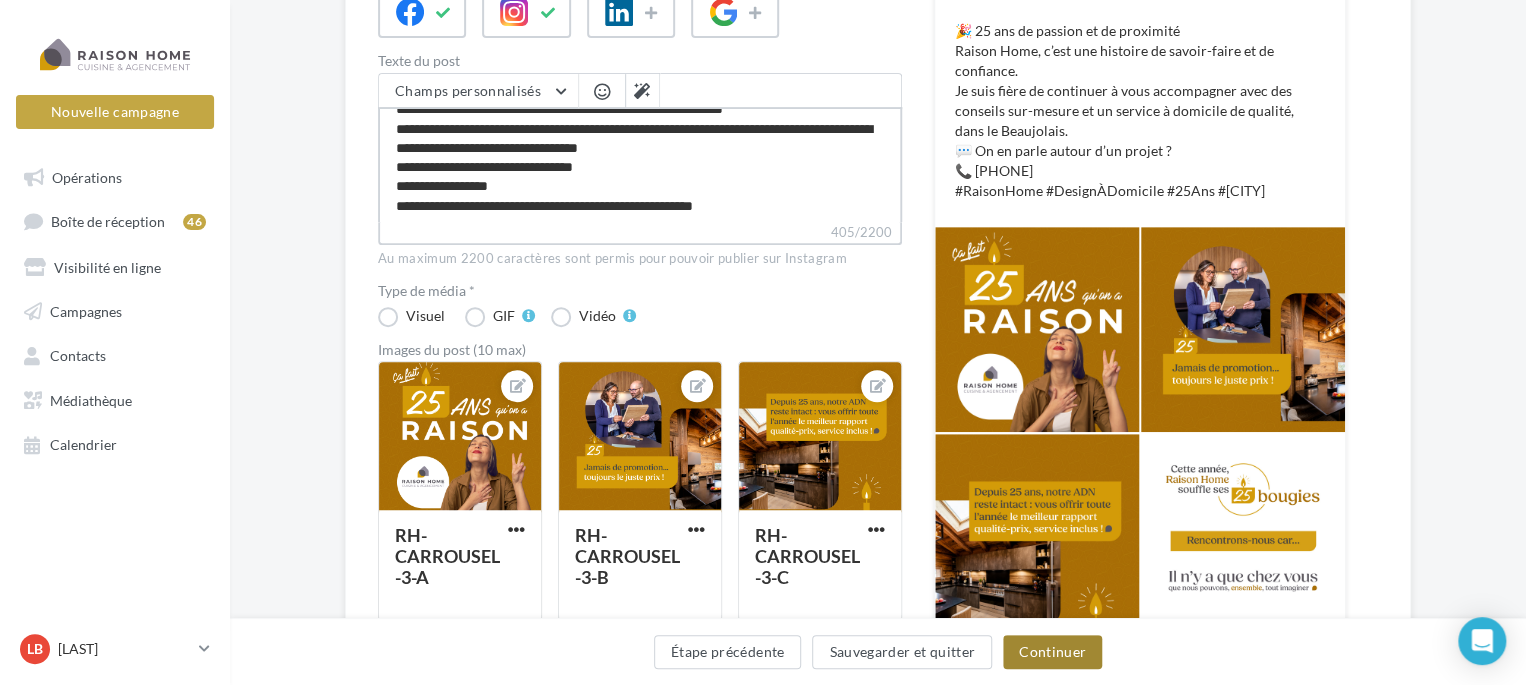 type on "**********" 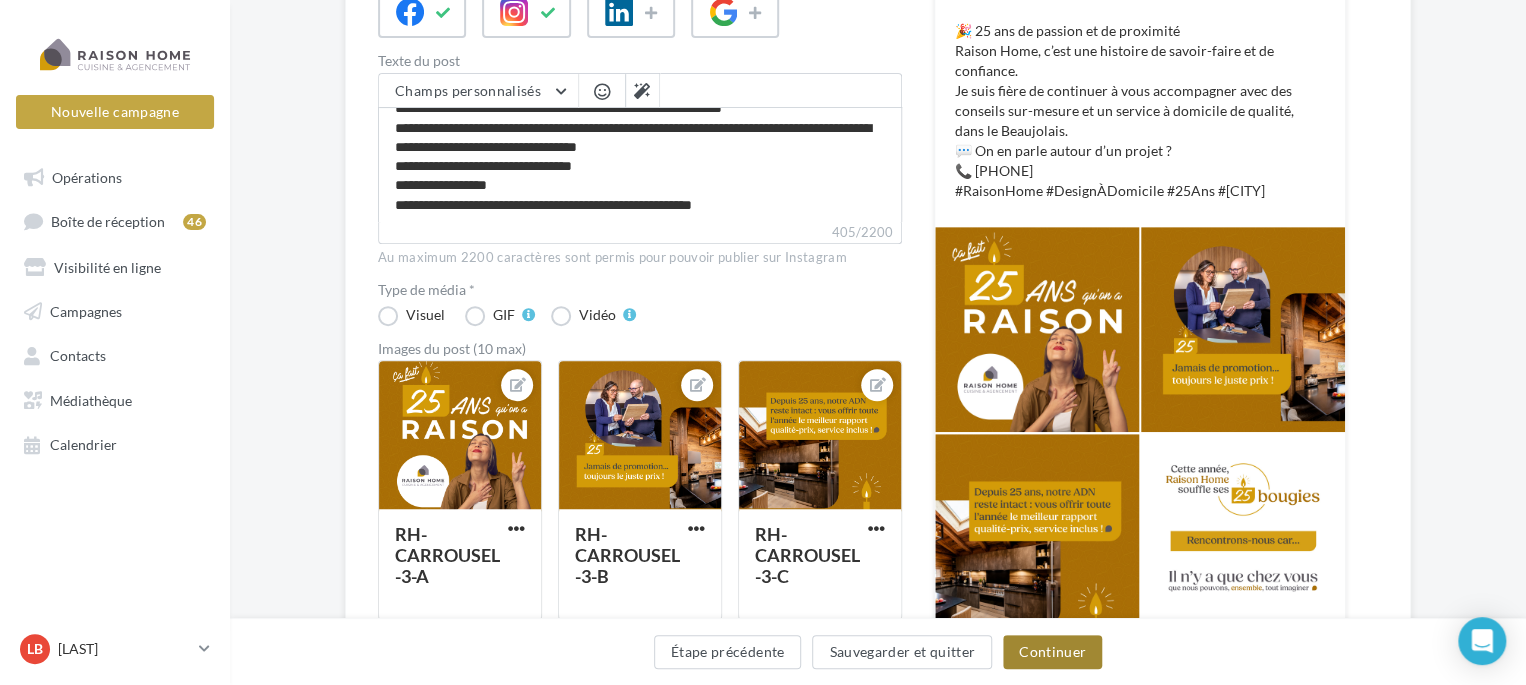 scroll, scrollTop: 36, scrollLeft: 0, axis: vertical 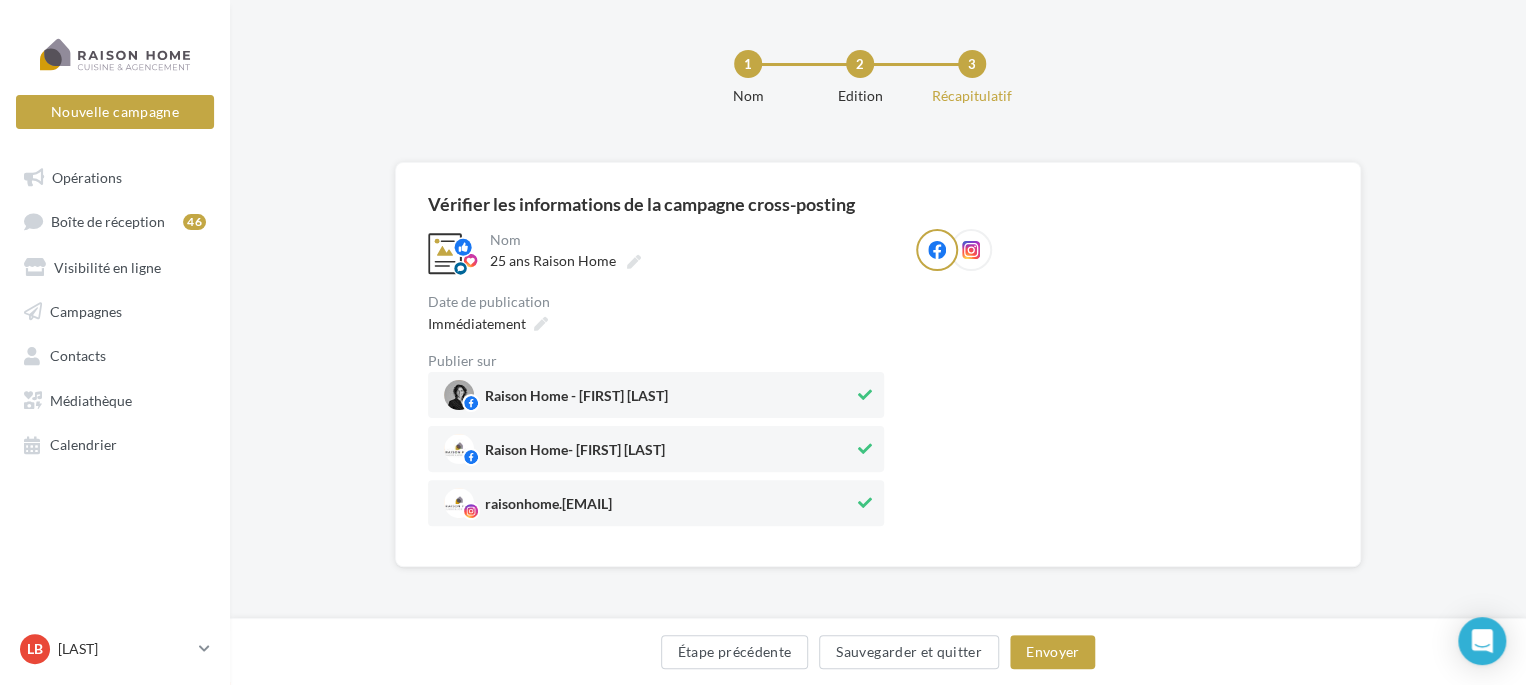click on "**********" at bounding box center [878, 364] 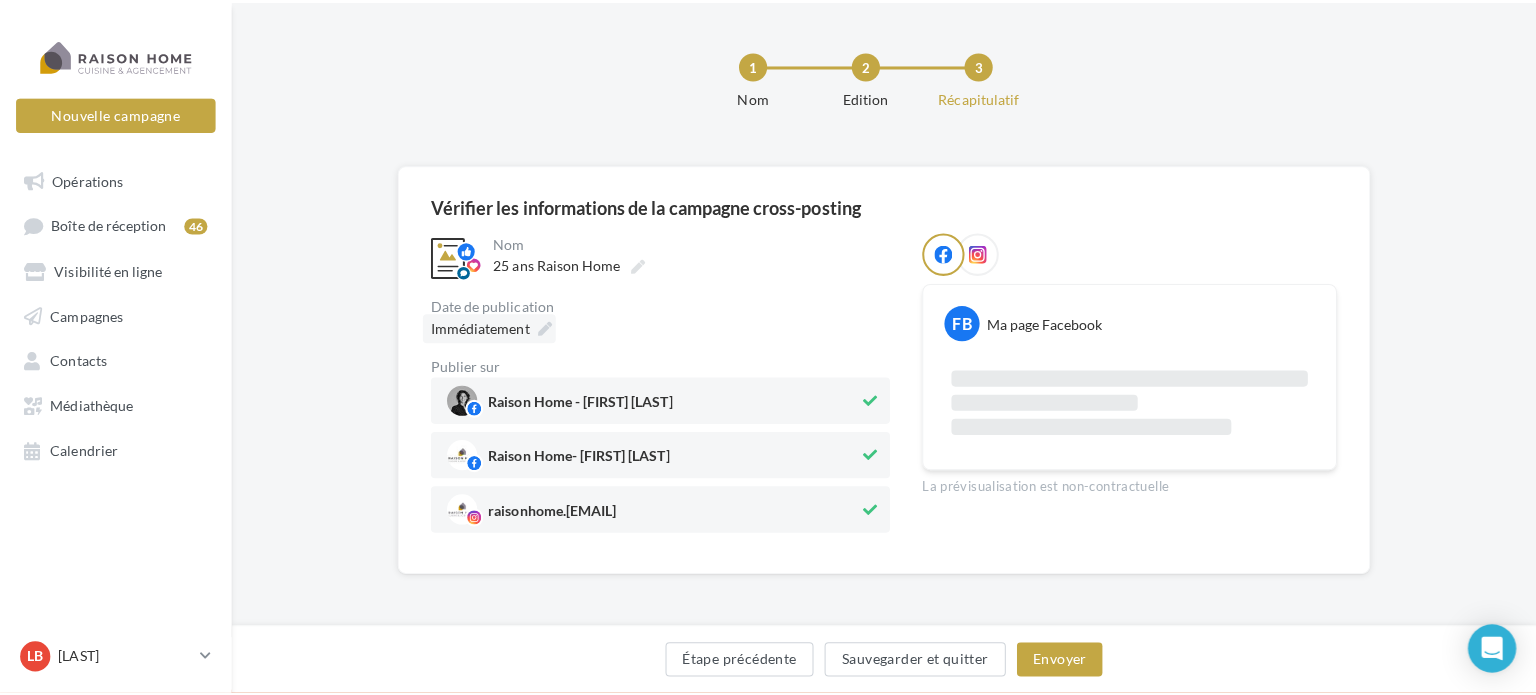 scroll, scrollTop: 145, scrollLeft: 0, axis: vertical 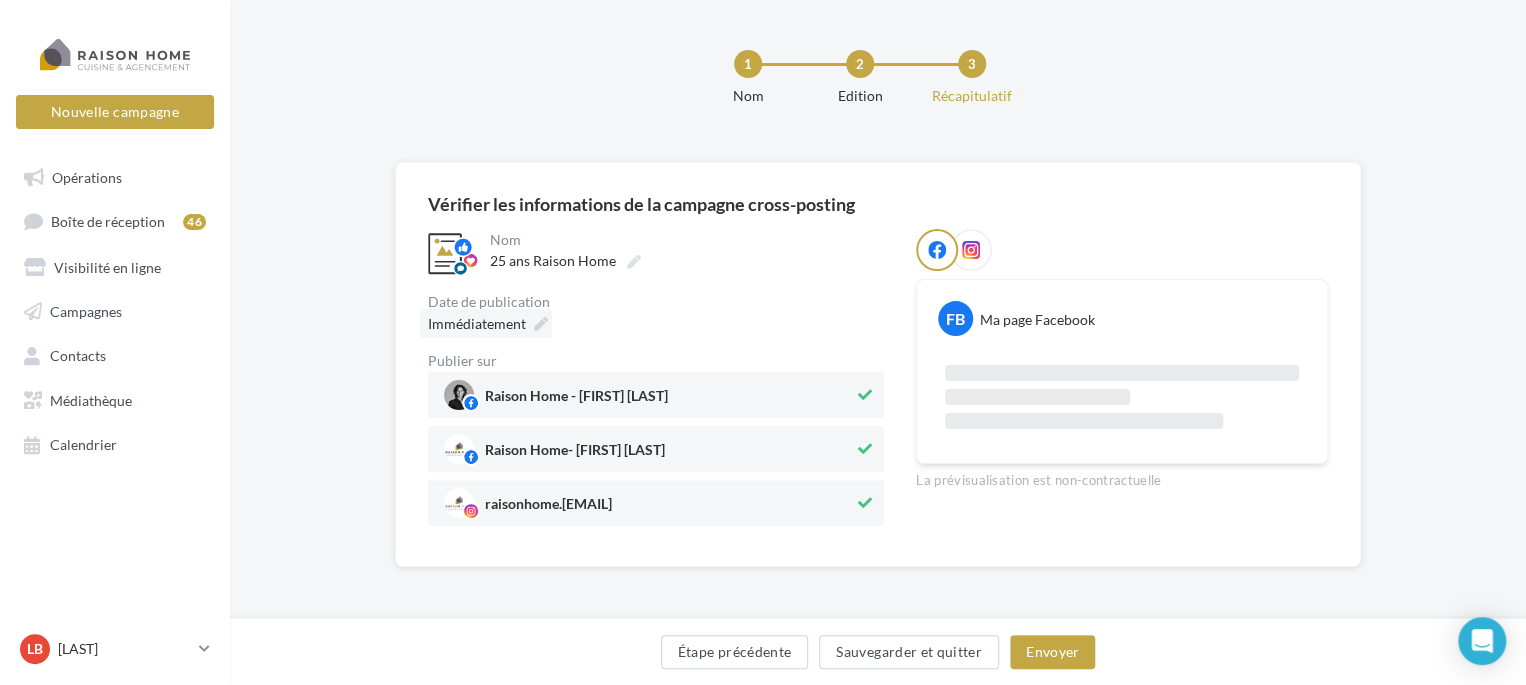 click on "Raison Home- Laetitia Bonnot" at bounding box center [656, 395] 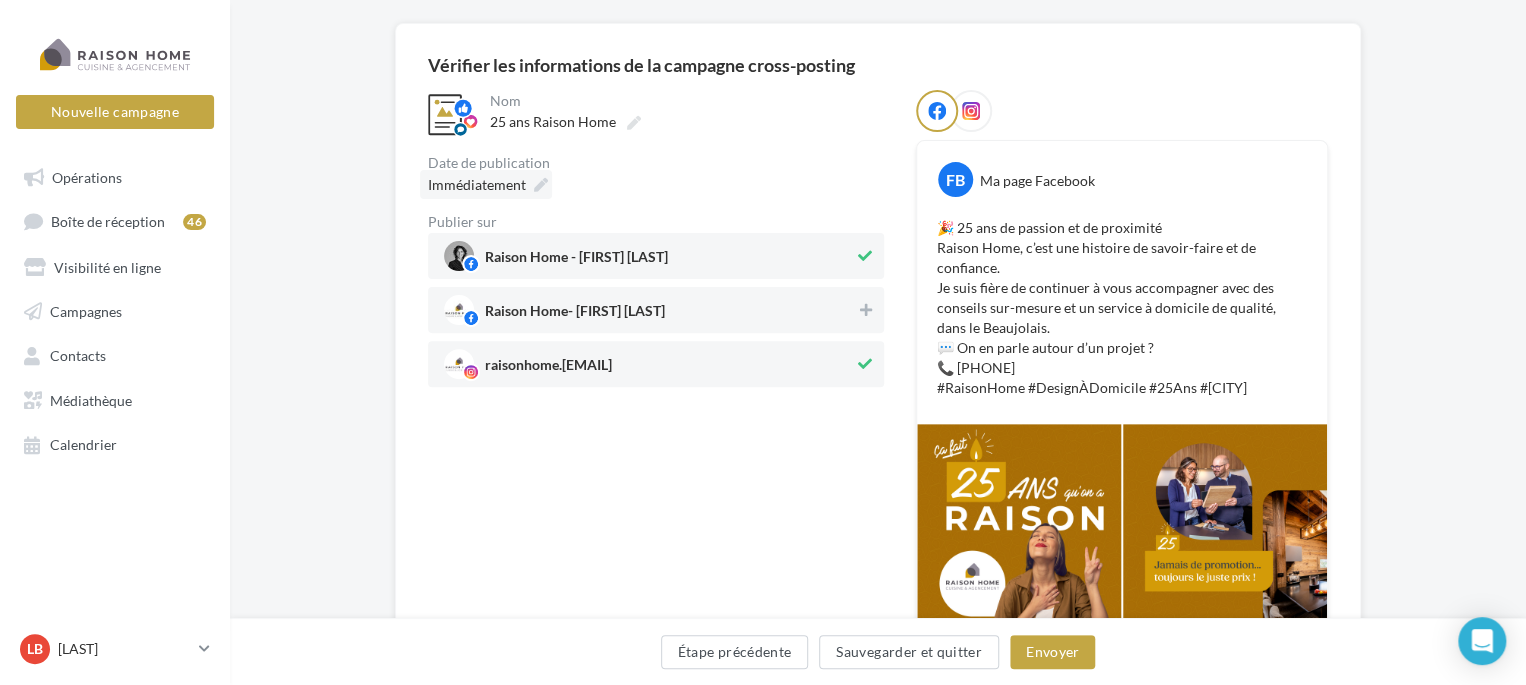click on "Immédiatement" at bounding box center (477, 184) 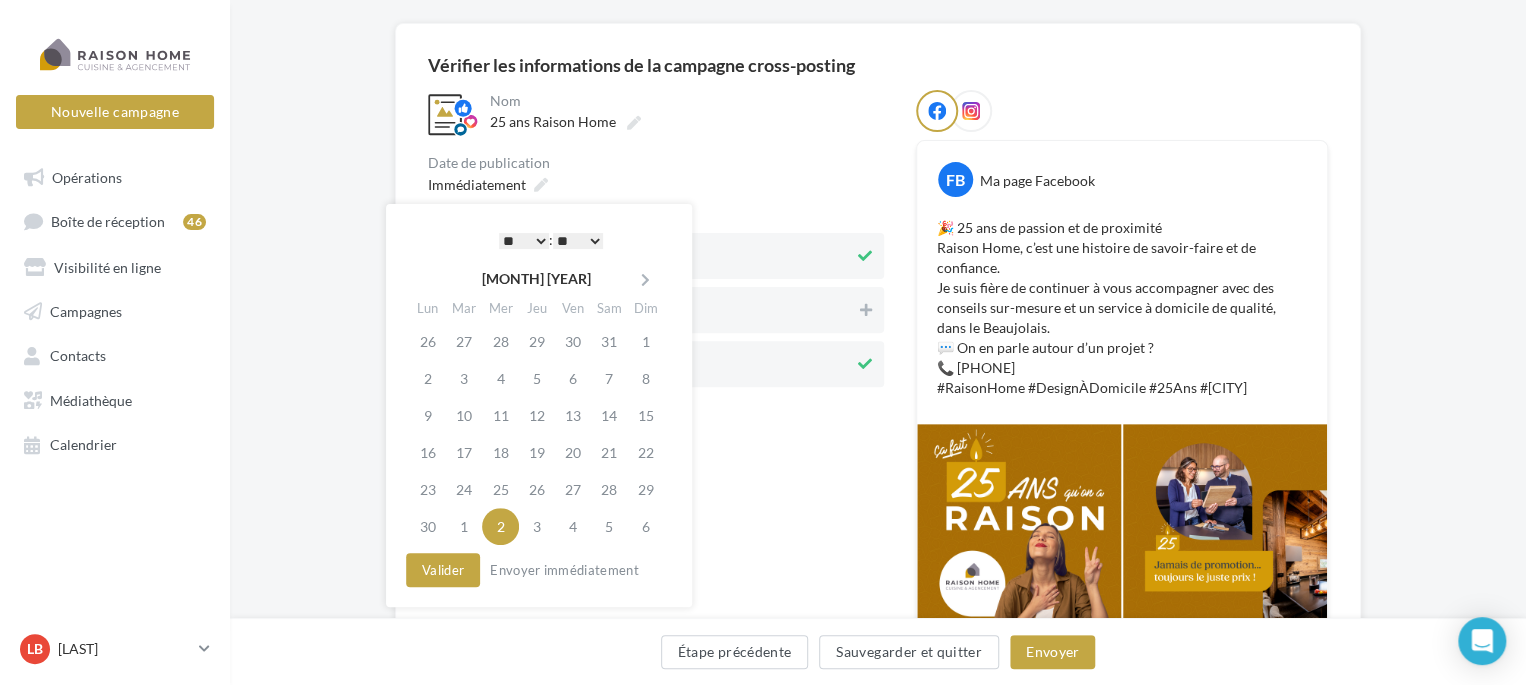 click on "* * * * * * * * * * ** ** ** ** ** ** ** ** ** ** ** ** ** **" at bounding box center (524, 241) 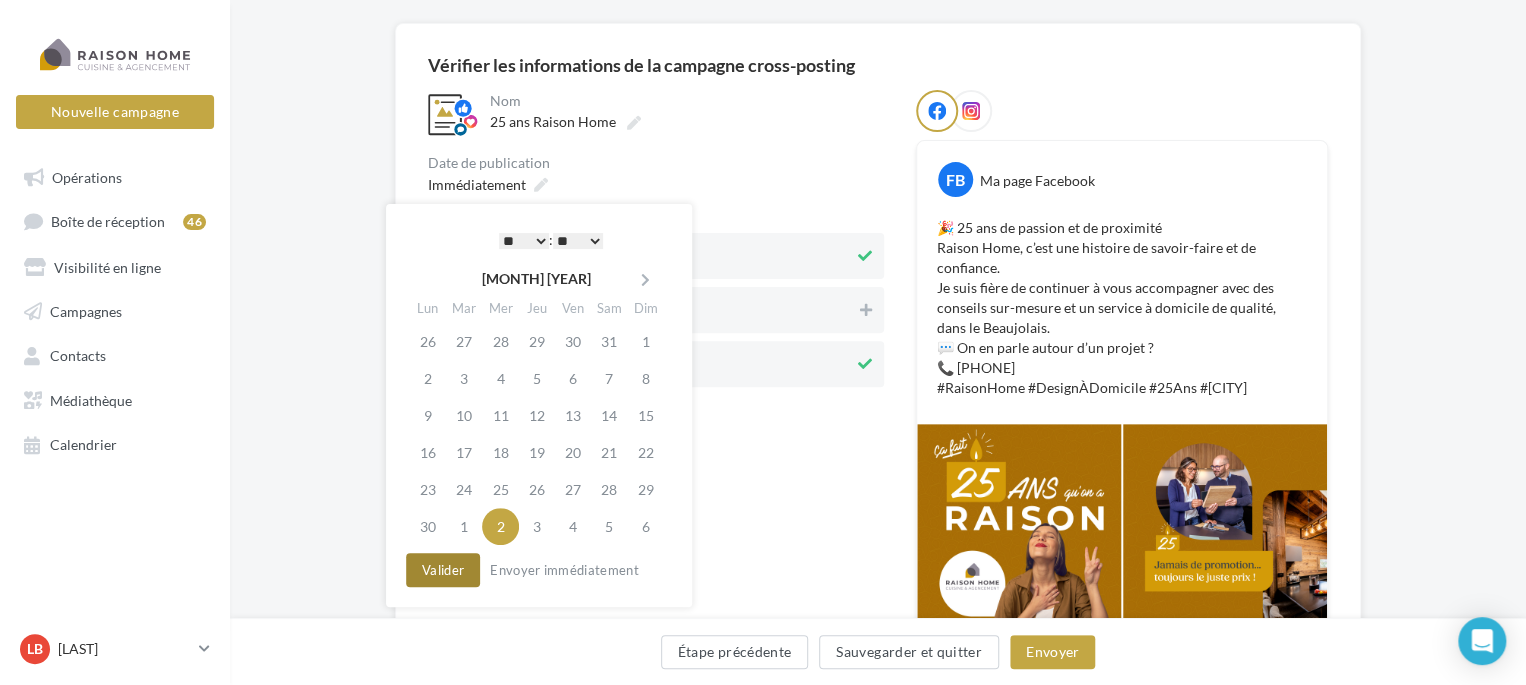 click on "Valider" at bounding box center [443, 570] 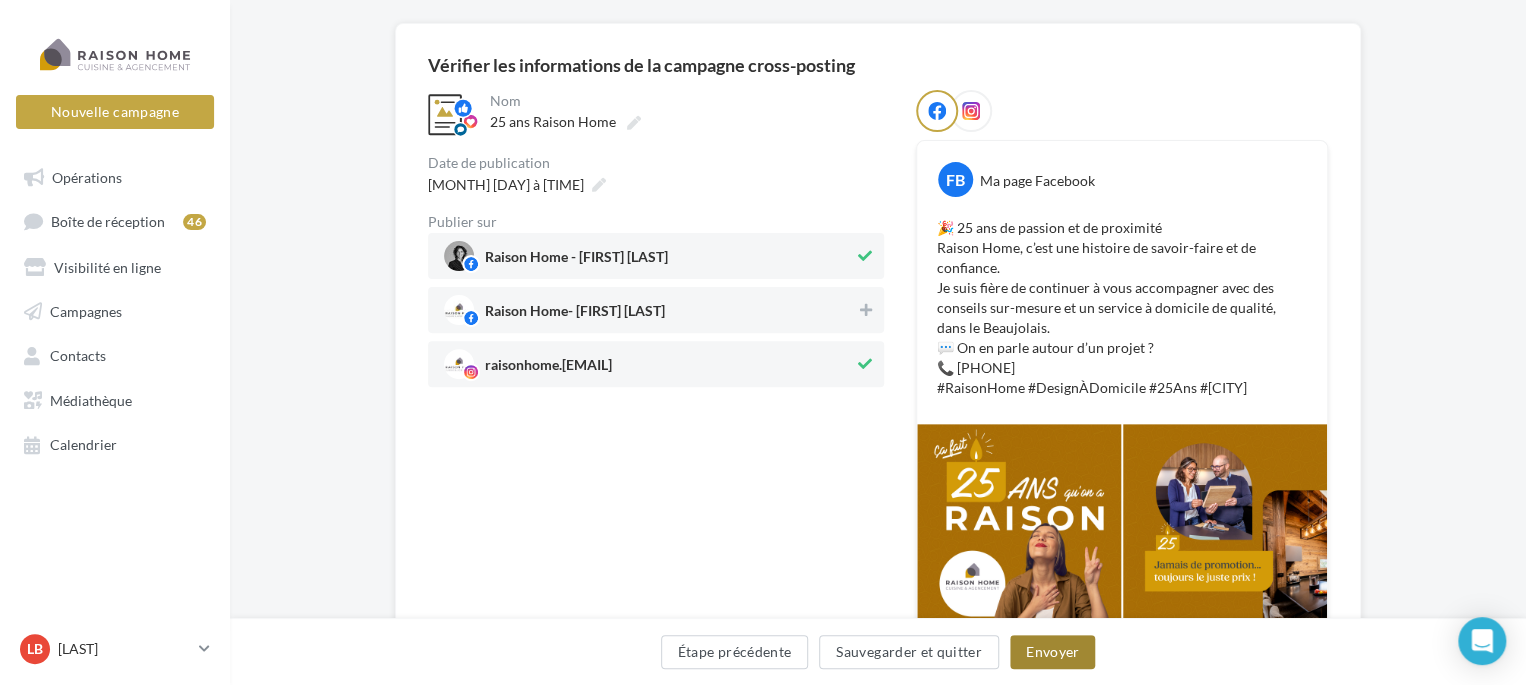 click on "Envoyer" at bounding box center (1052, 652) 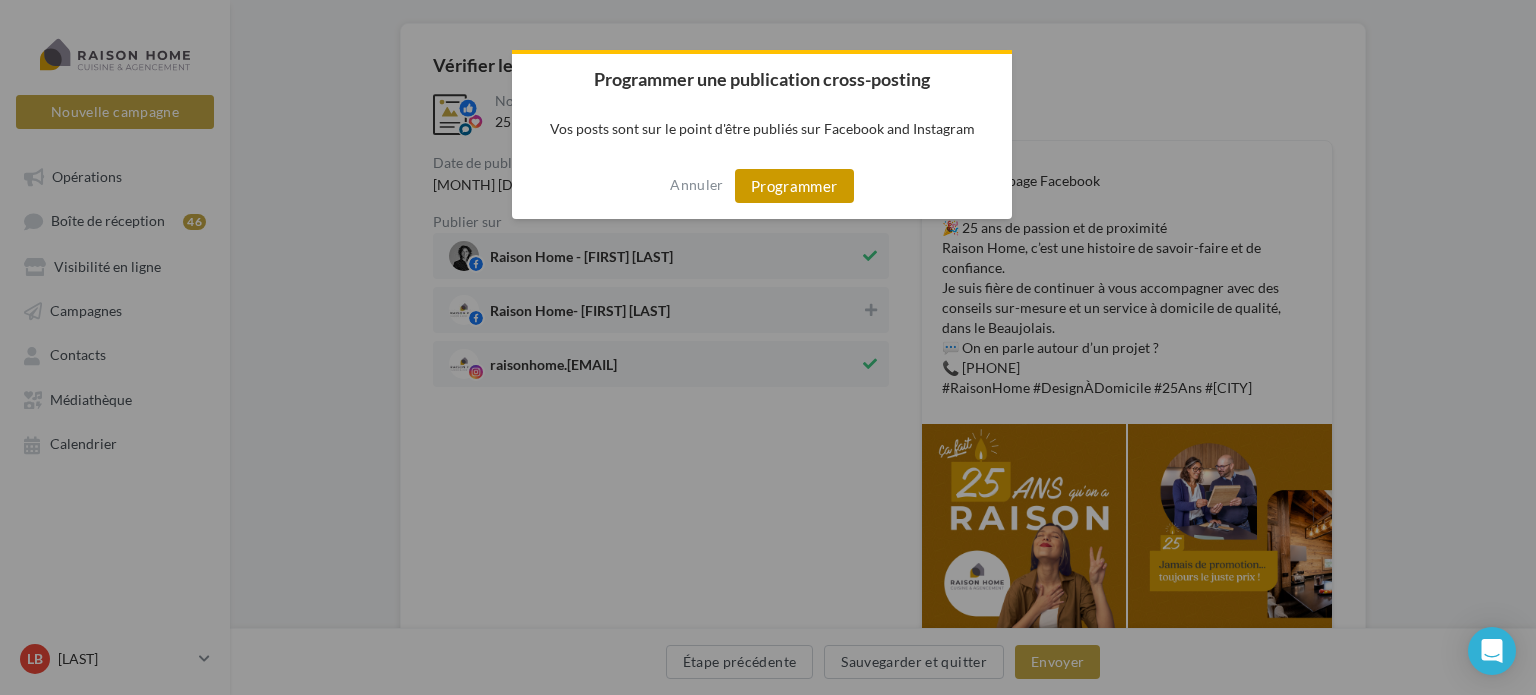 click on "Programmer" at bounding box center [794, 186] 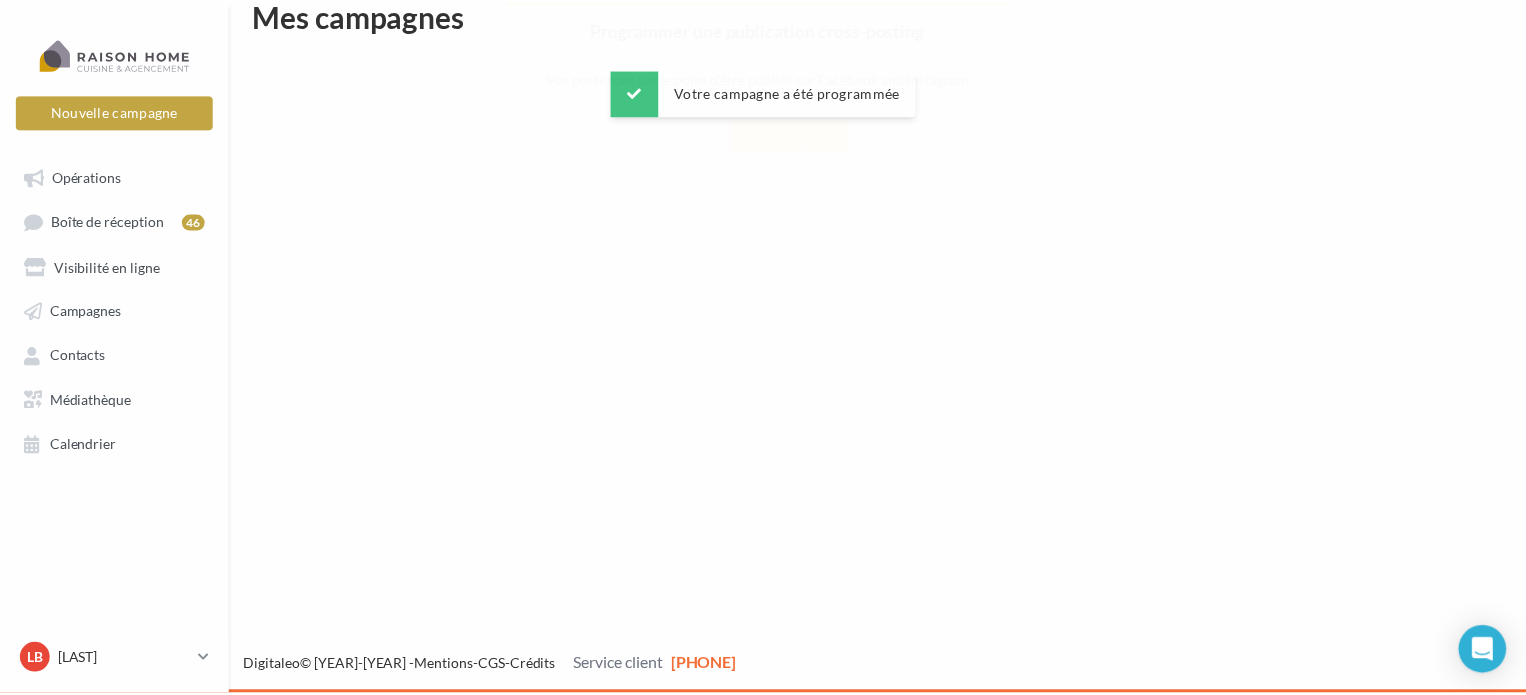 scroll, scrollTop: 32, scrollLeft: 0, axis: vertical 